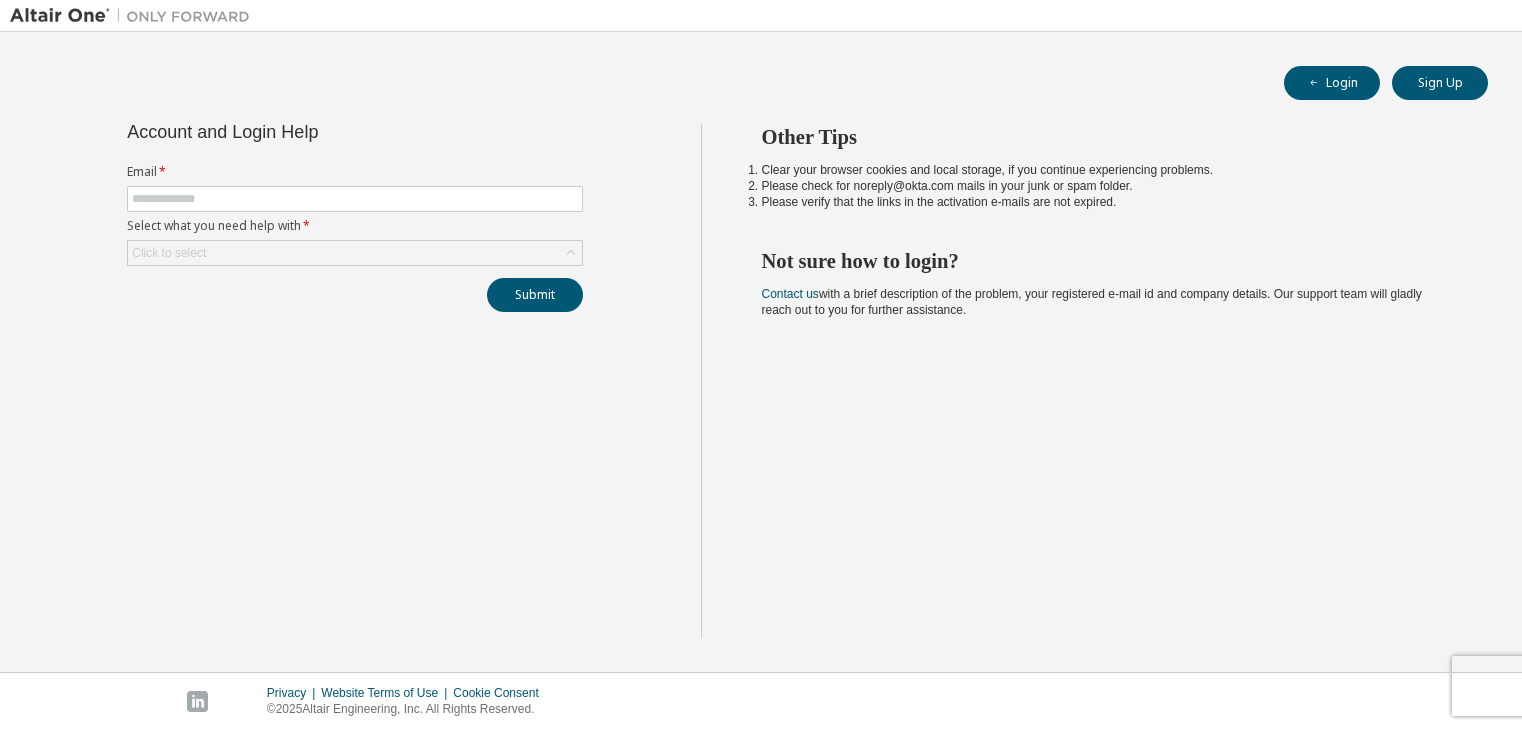 scroll, scrollTop: 0, scrollLeft: 0, axis: both 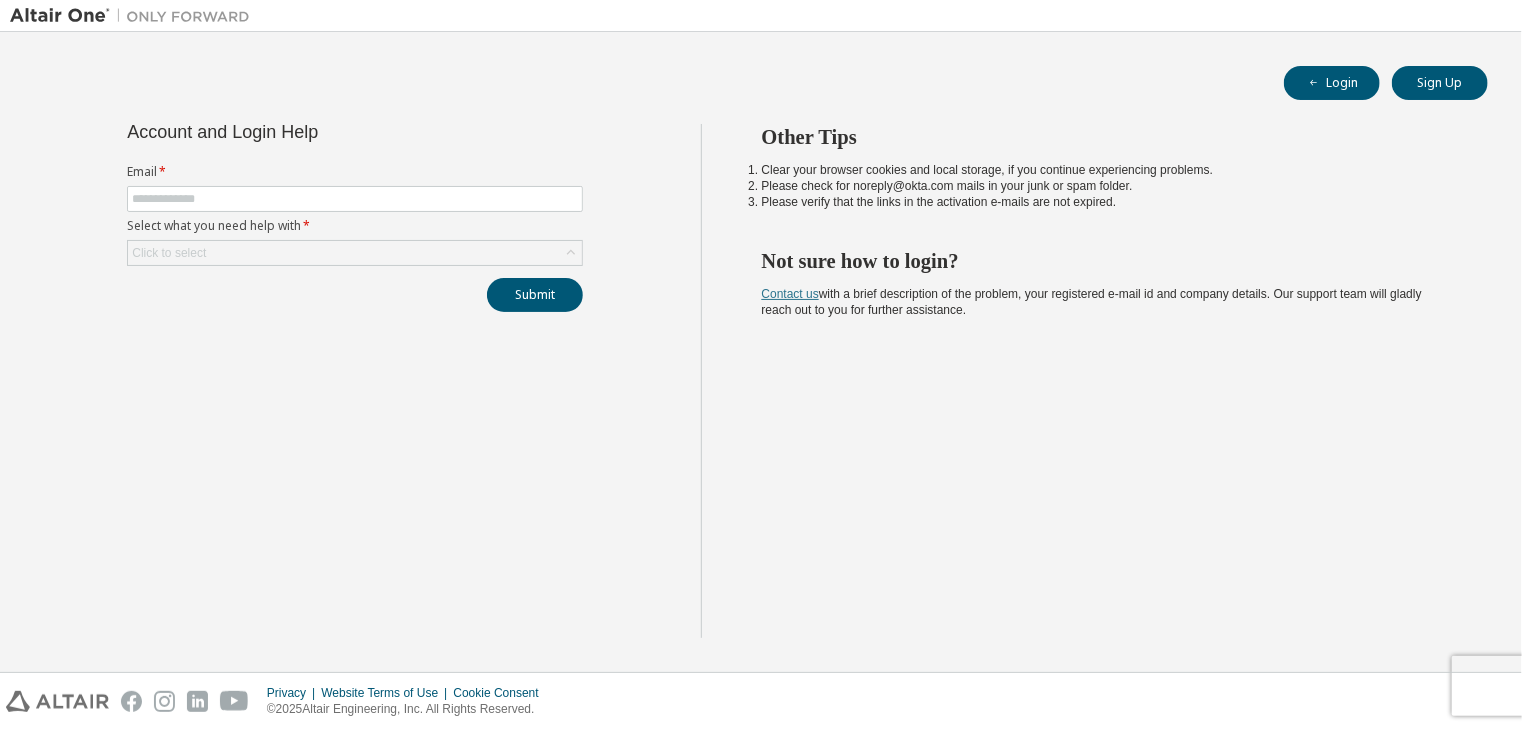 click on "Contact us" at bounding box center (790, 294) 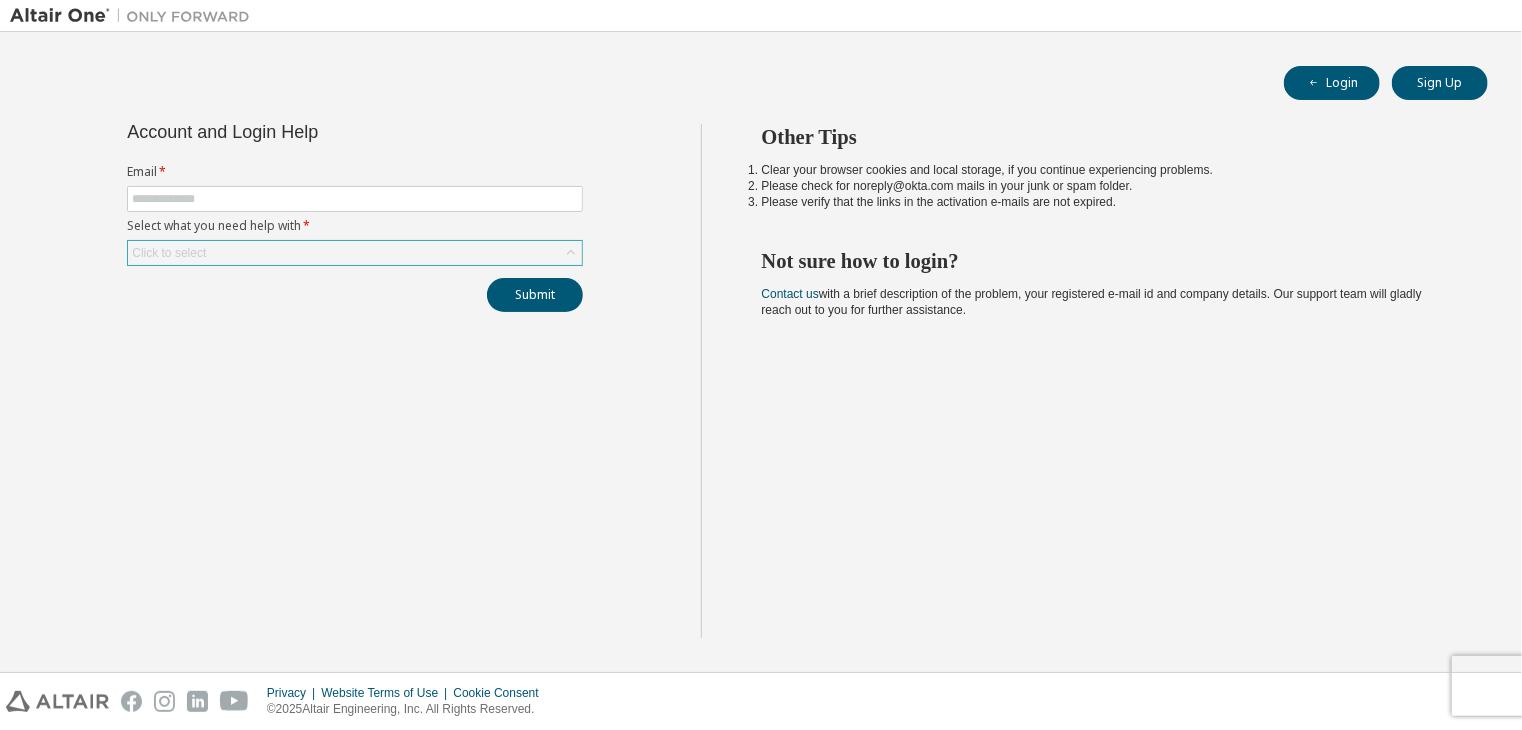 click on "Click to select" at bounding box center [355, 253] 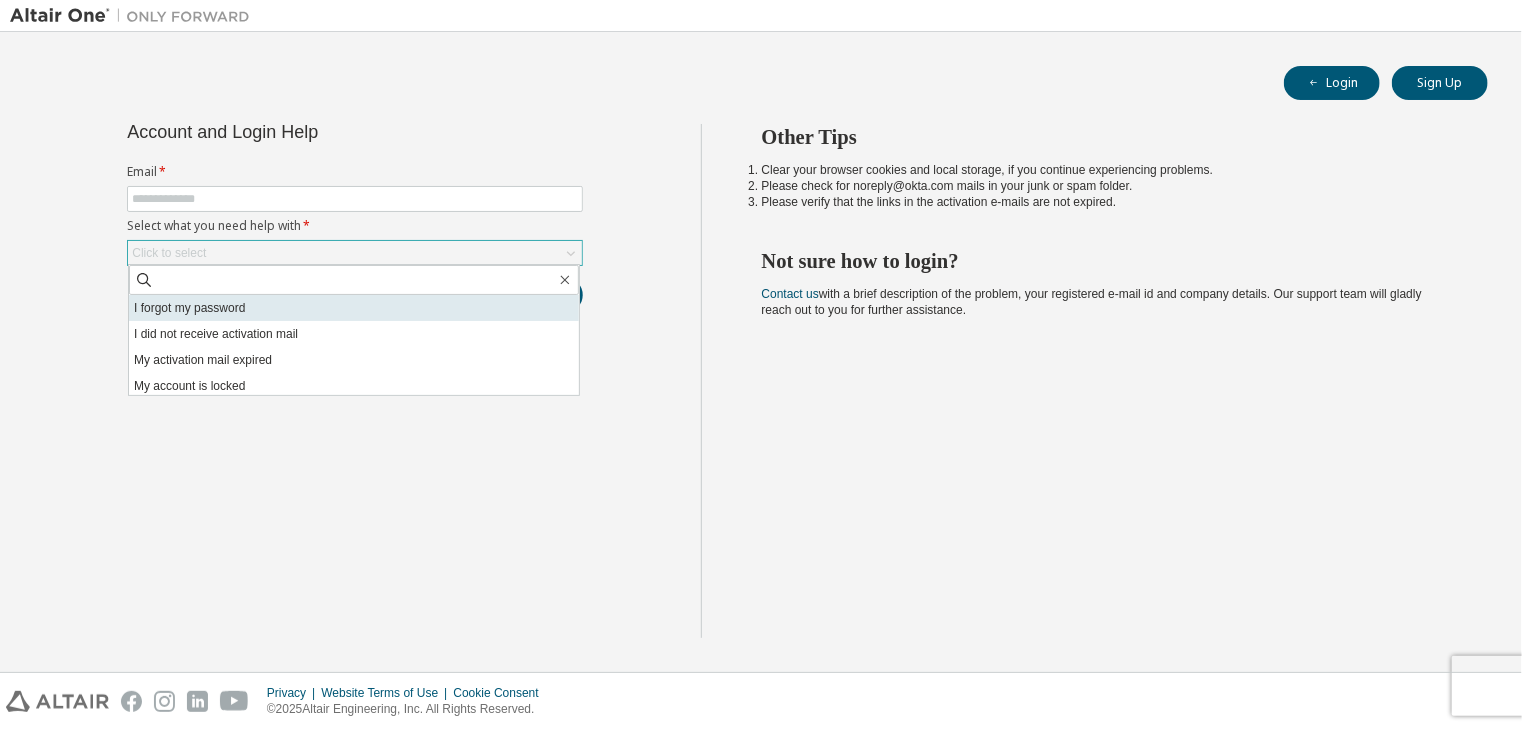 click on "I forgot my password" at bounding box center [354, 308] 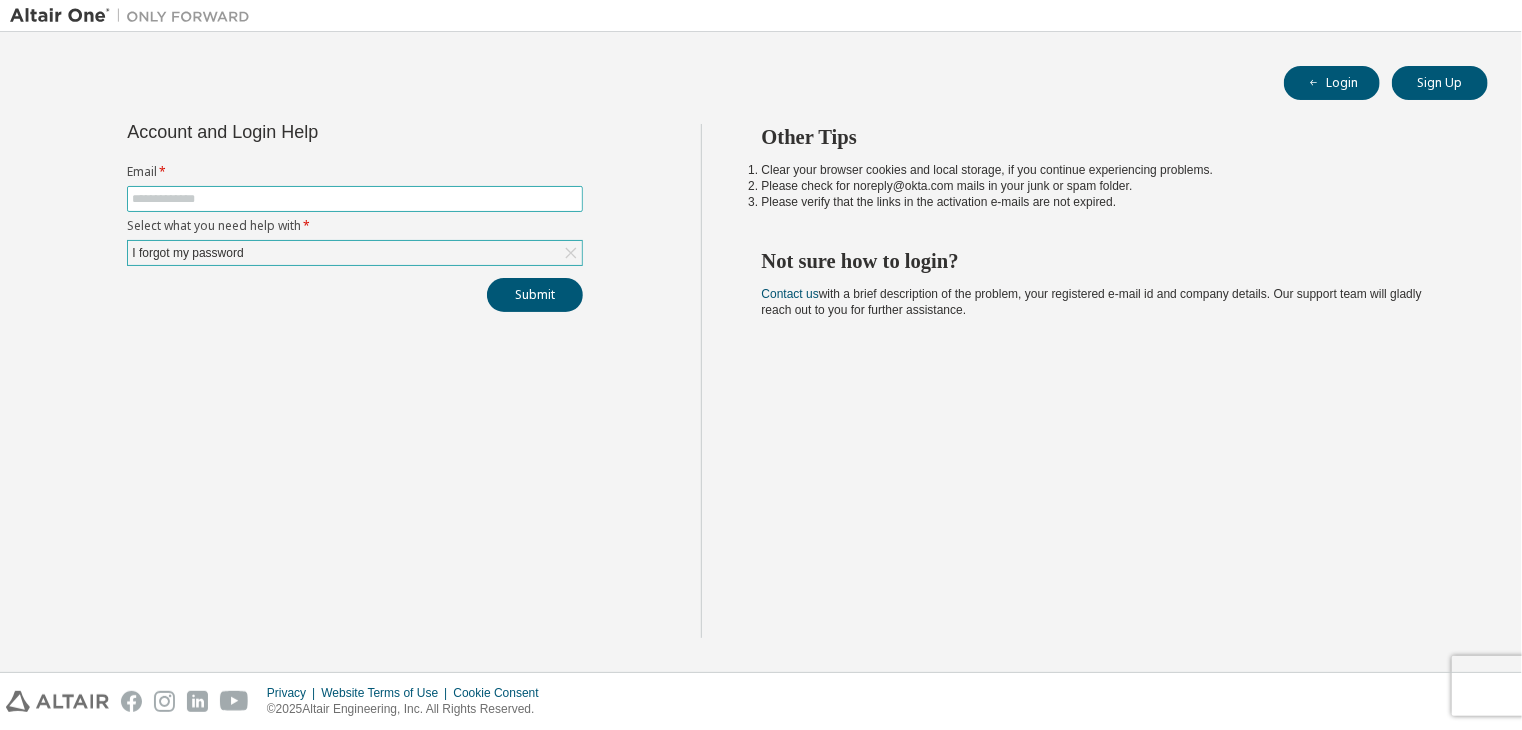 click at bounding box center [355, 199] 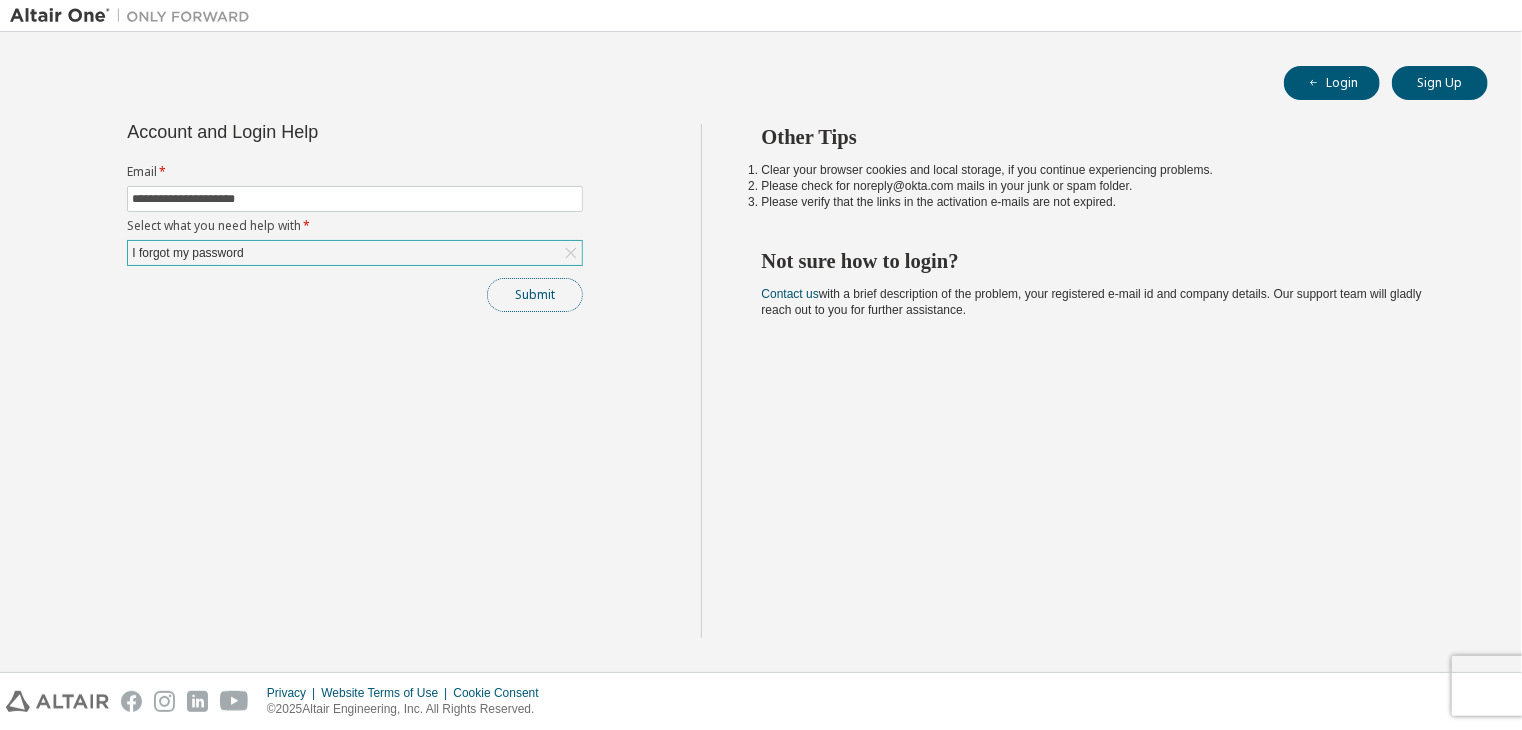 click on "Submit" at bounding box center [535, 295] 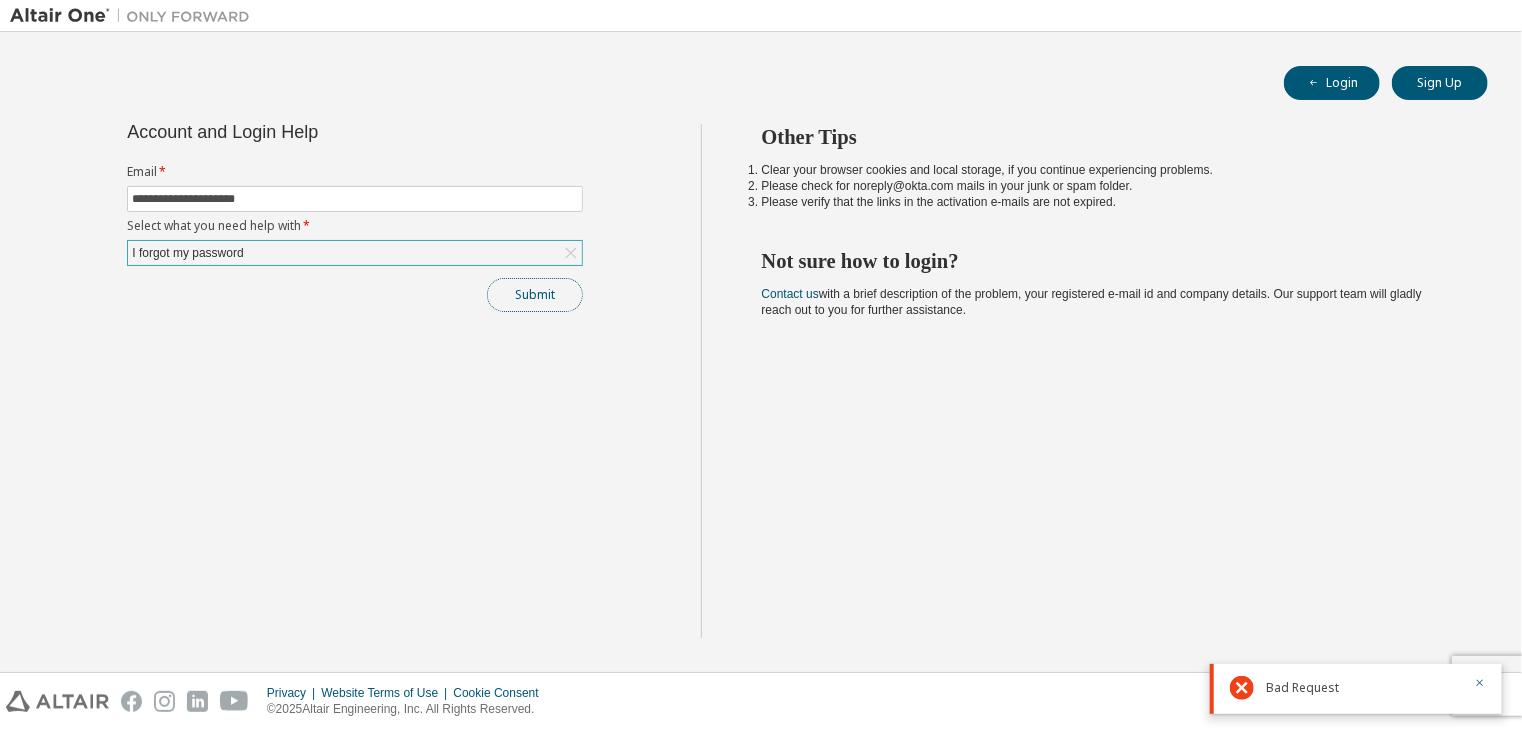 click on "Submit" at bounding box center [535, 295] 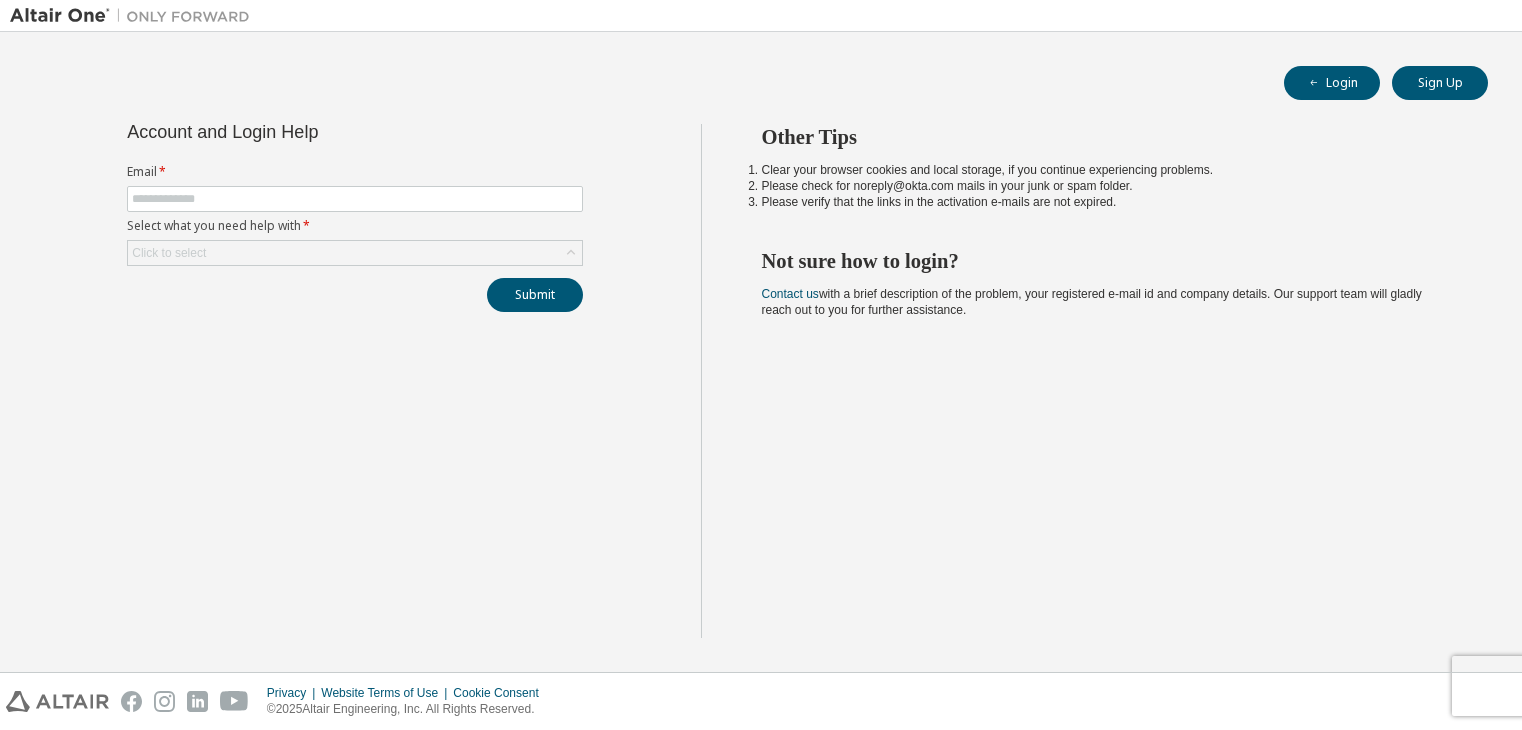 scroll, scrollTop: 0, scrollLeft: 0, axis: both 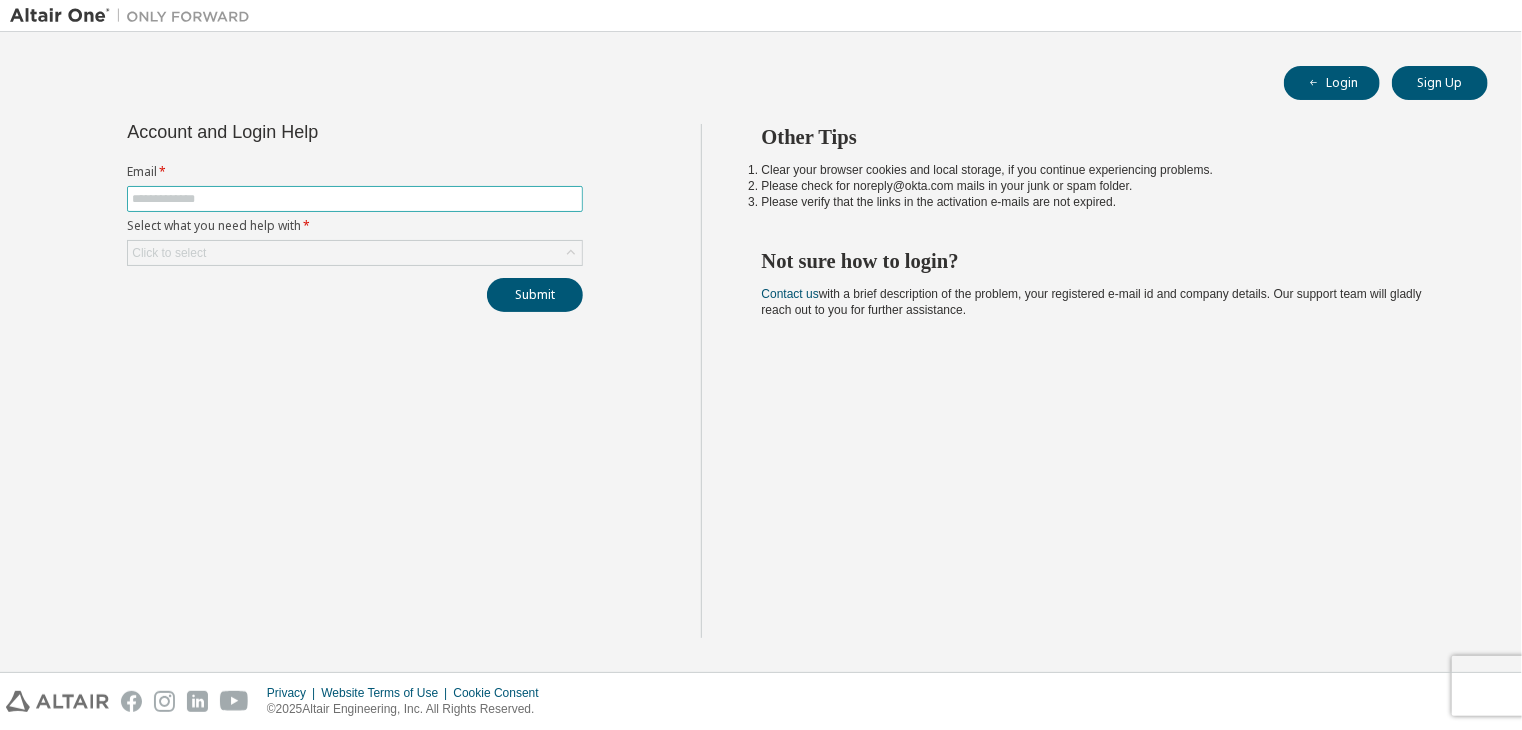 click at bounding box center [355, 199] 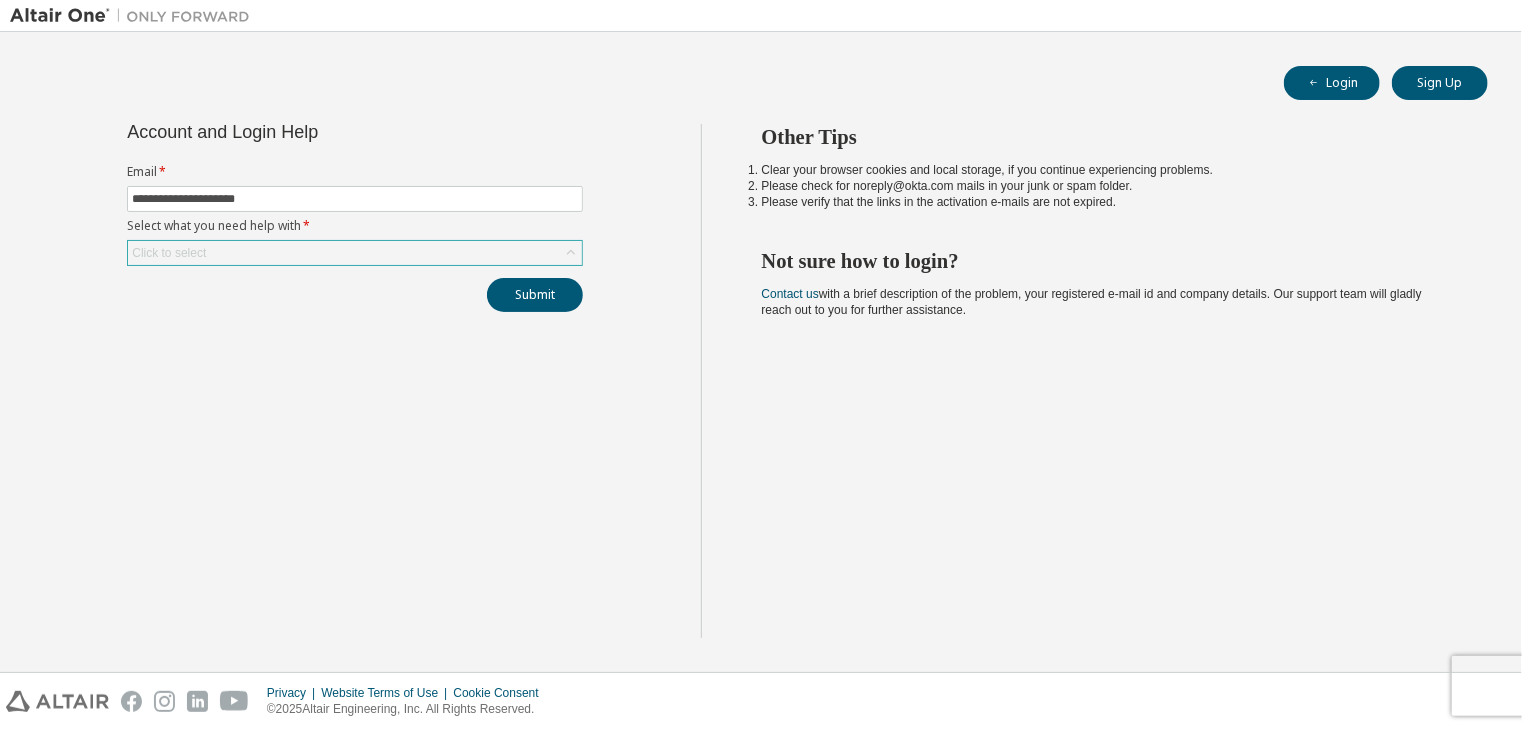 click on "Click to select" at bounding box center [355, 253] 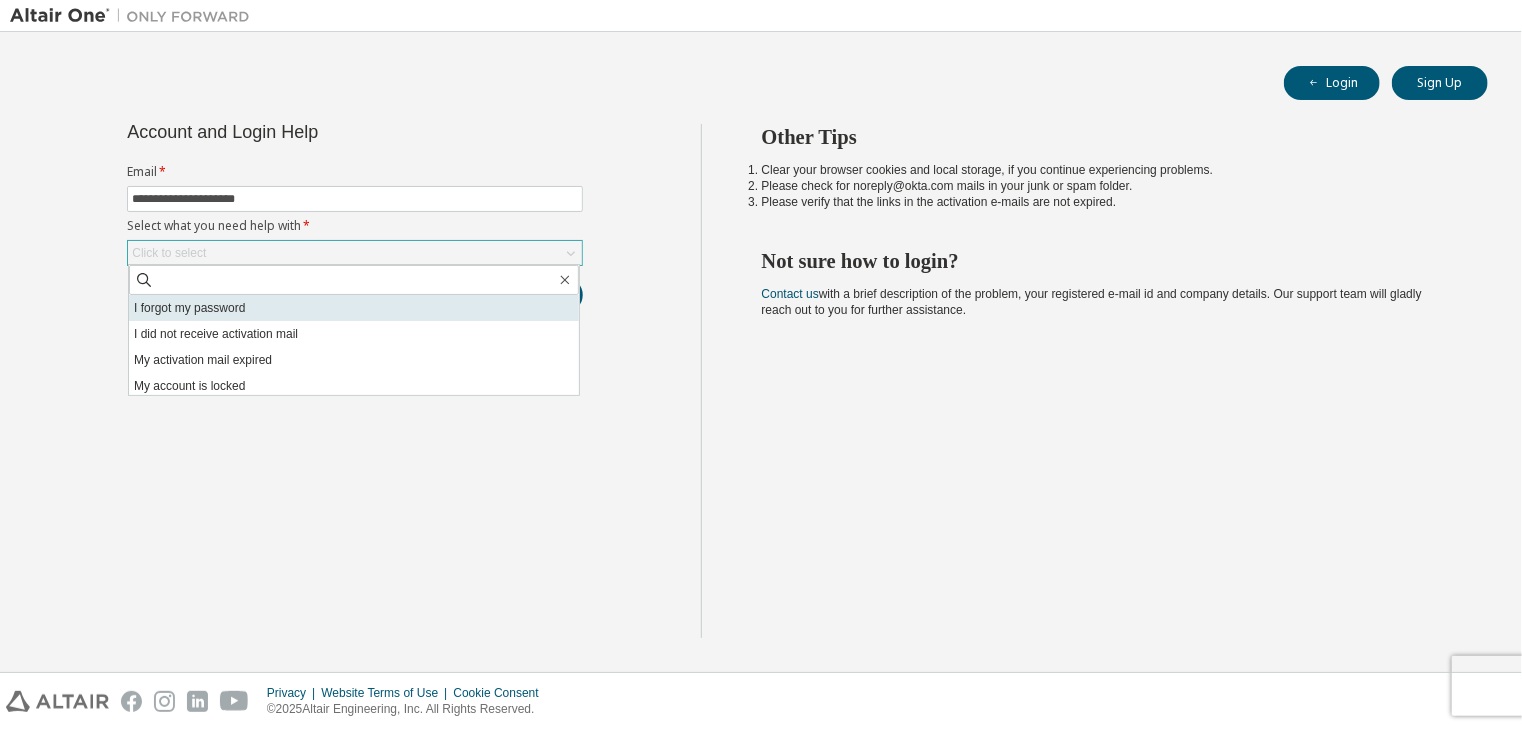 click on "I forgot my password" at bounding box center (354, 308) 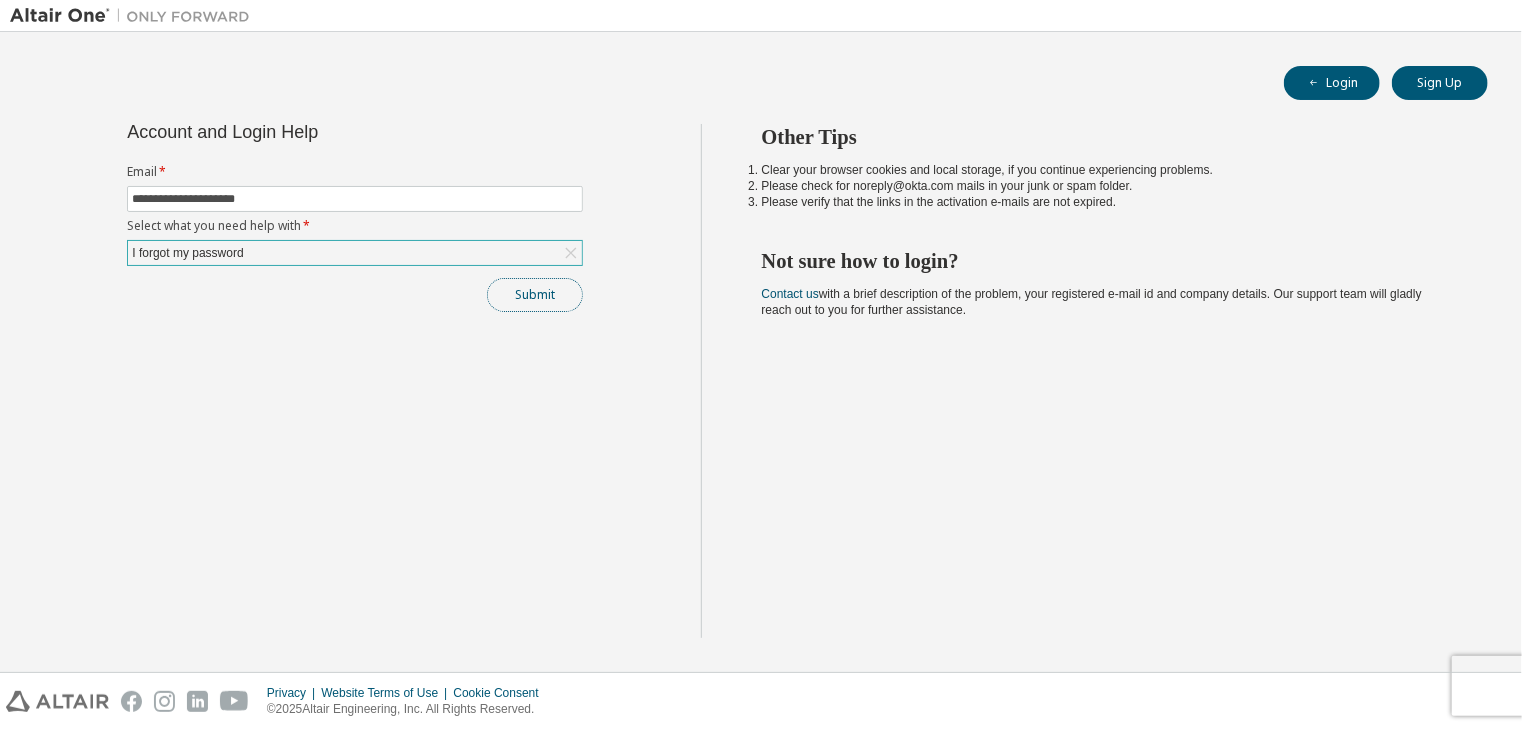 click on "Submit" at bounding box center [535, 295] 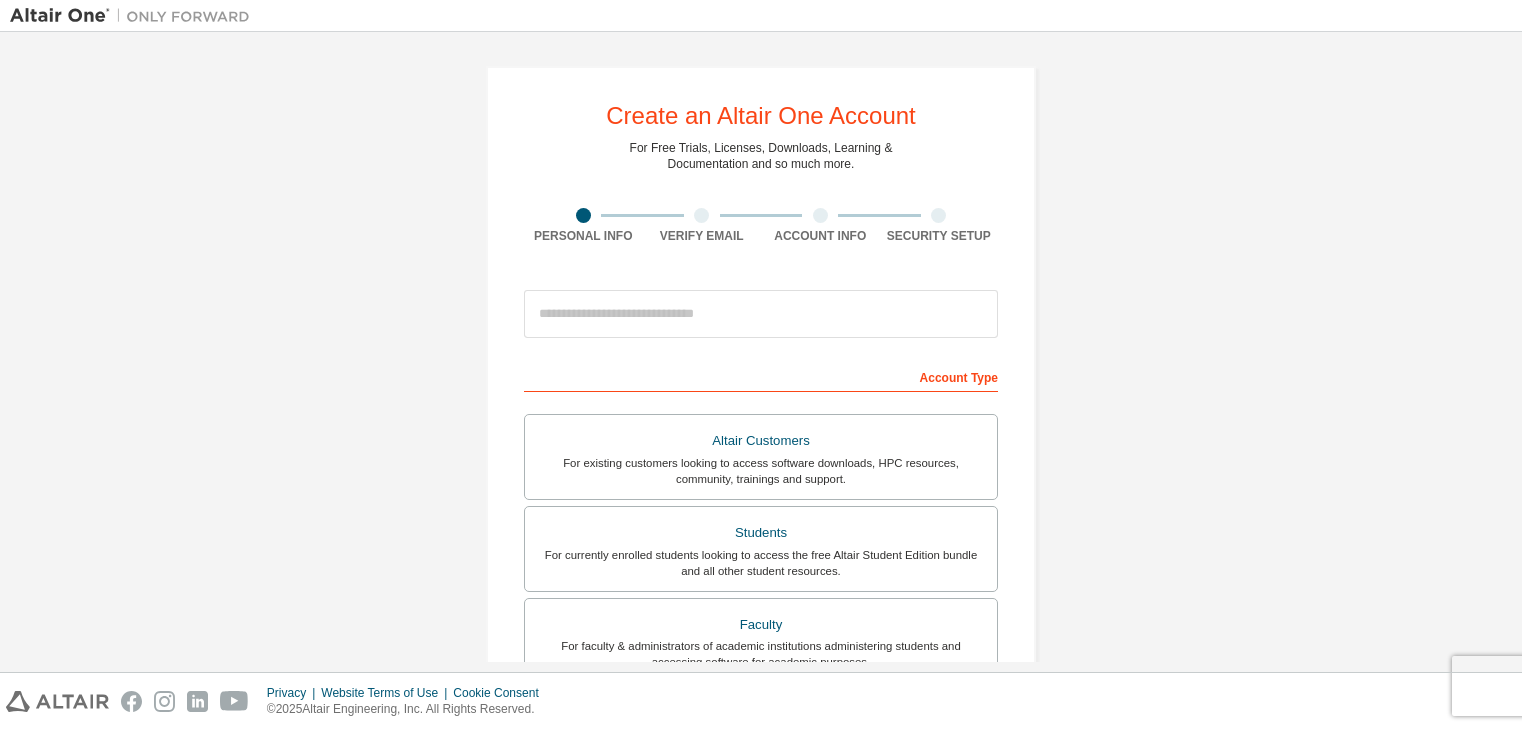 scroll, scrollTop: 0, scrollLeft: 0, axis: both 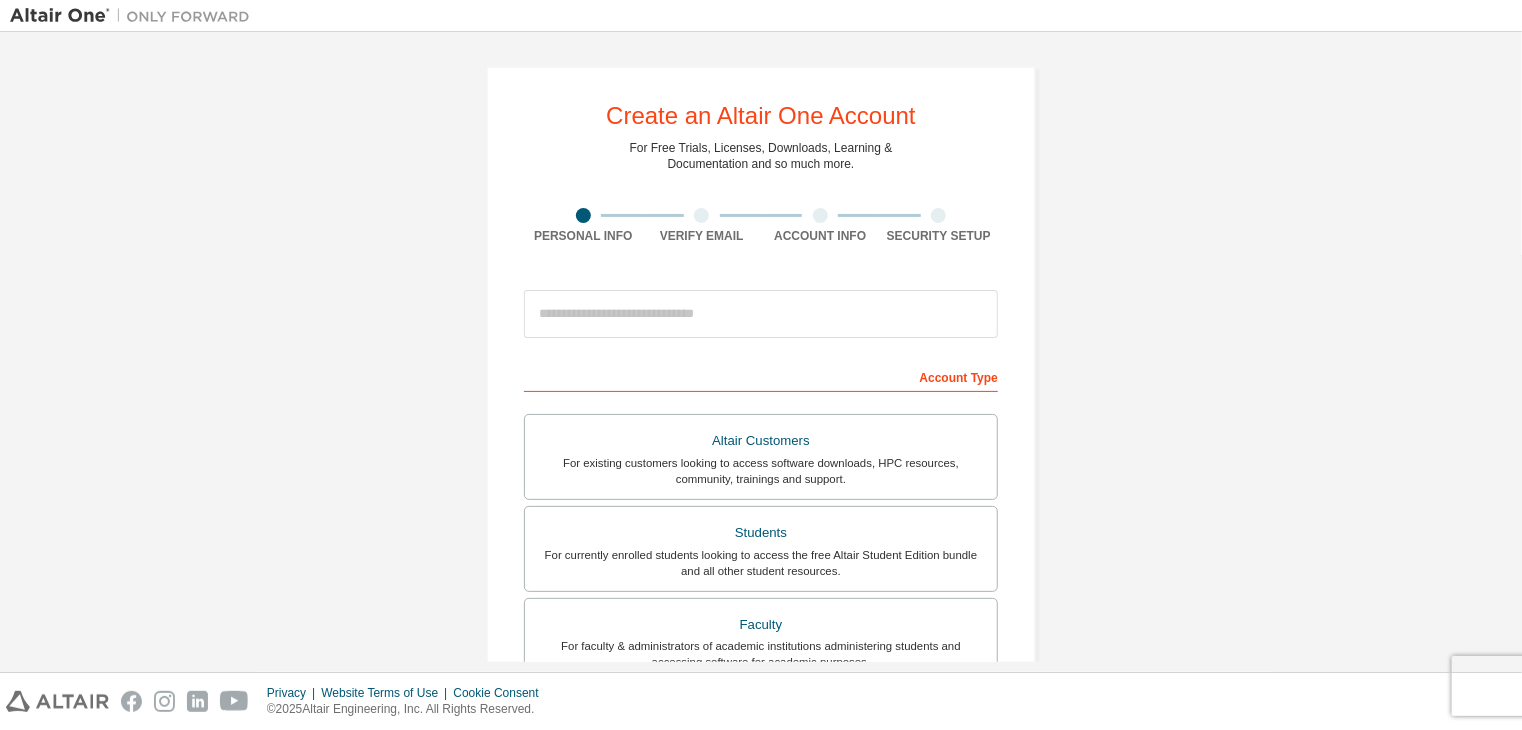 click on "Account Type" at bounding box center [761, 376] 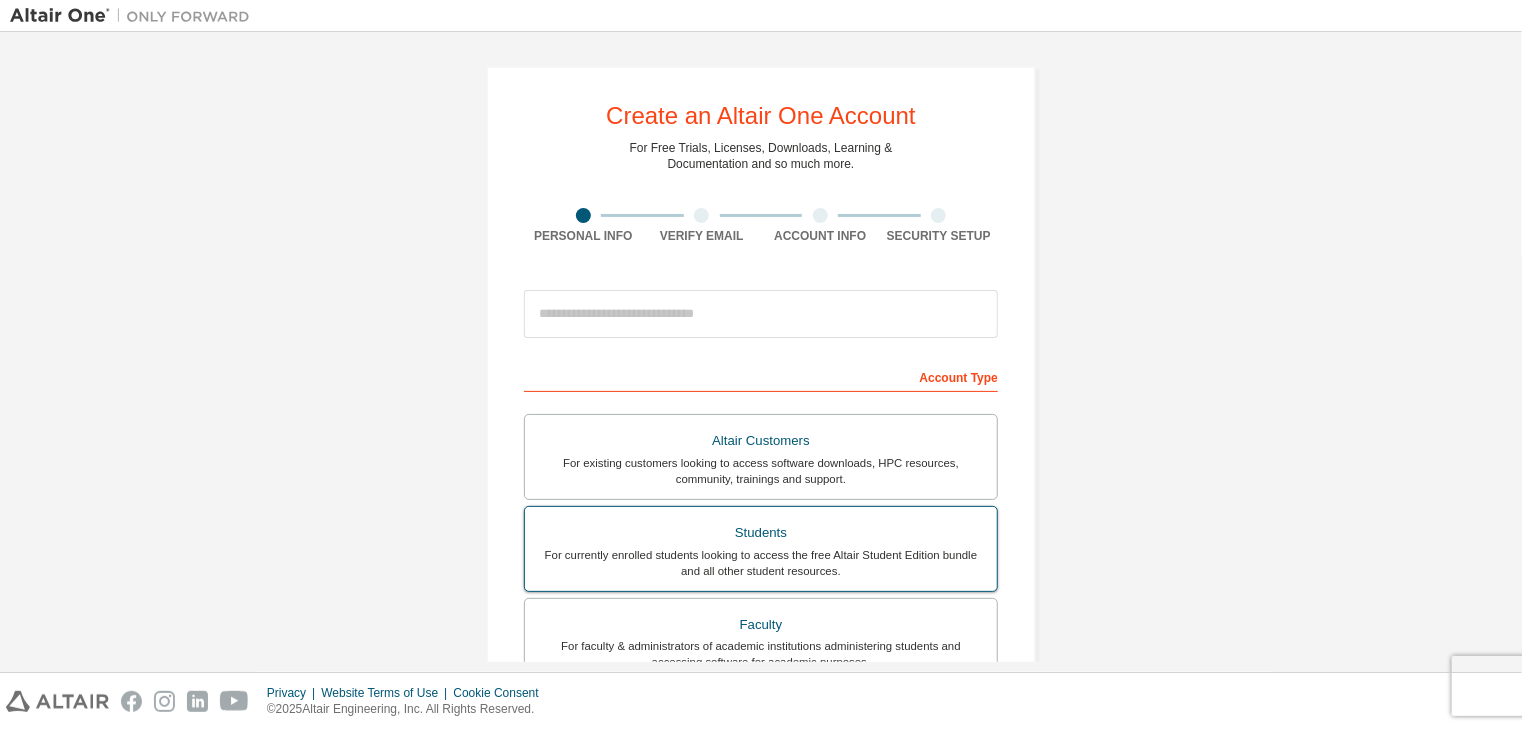 click on "Students" at bounding box center (761, 533) 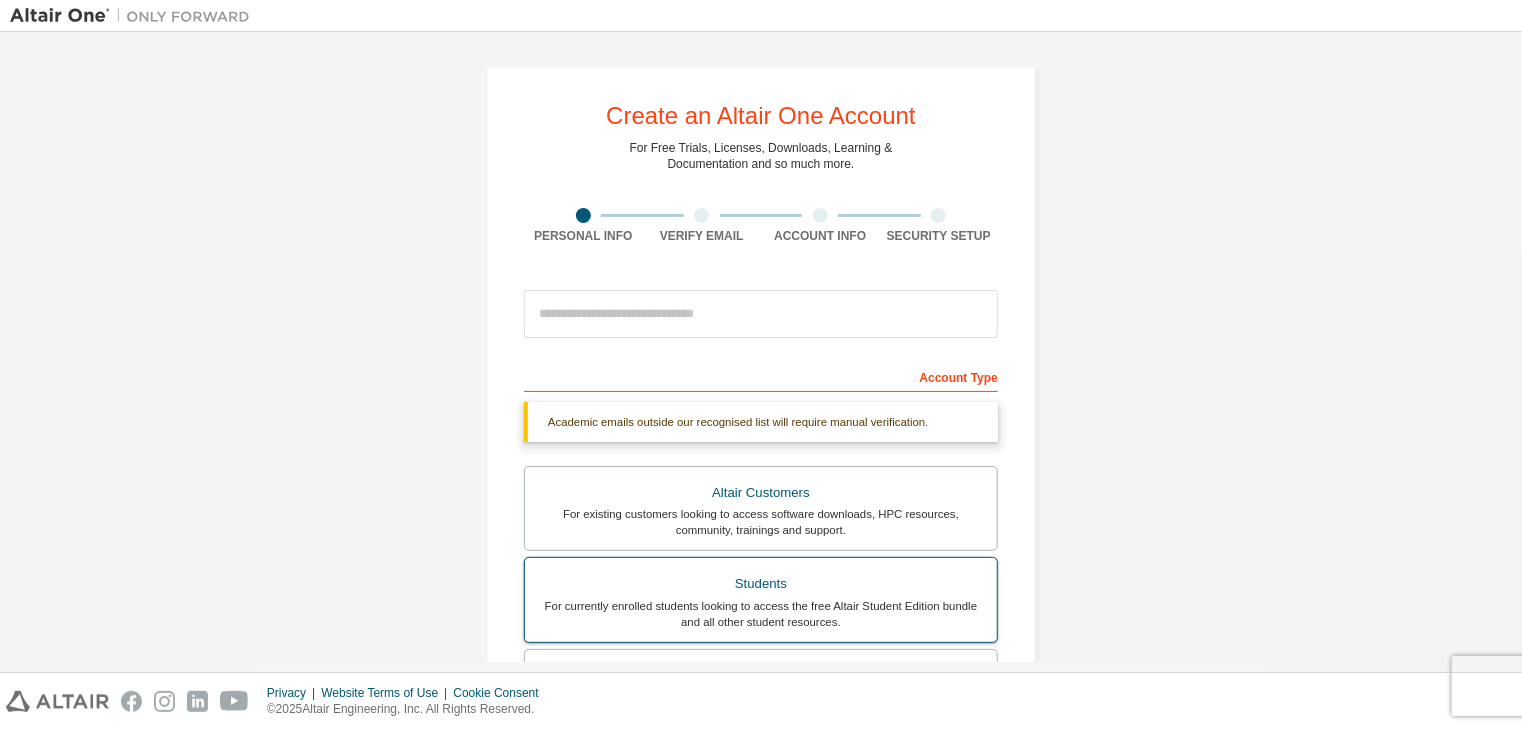 click on "Students" at bounding box center [761, 584] 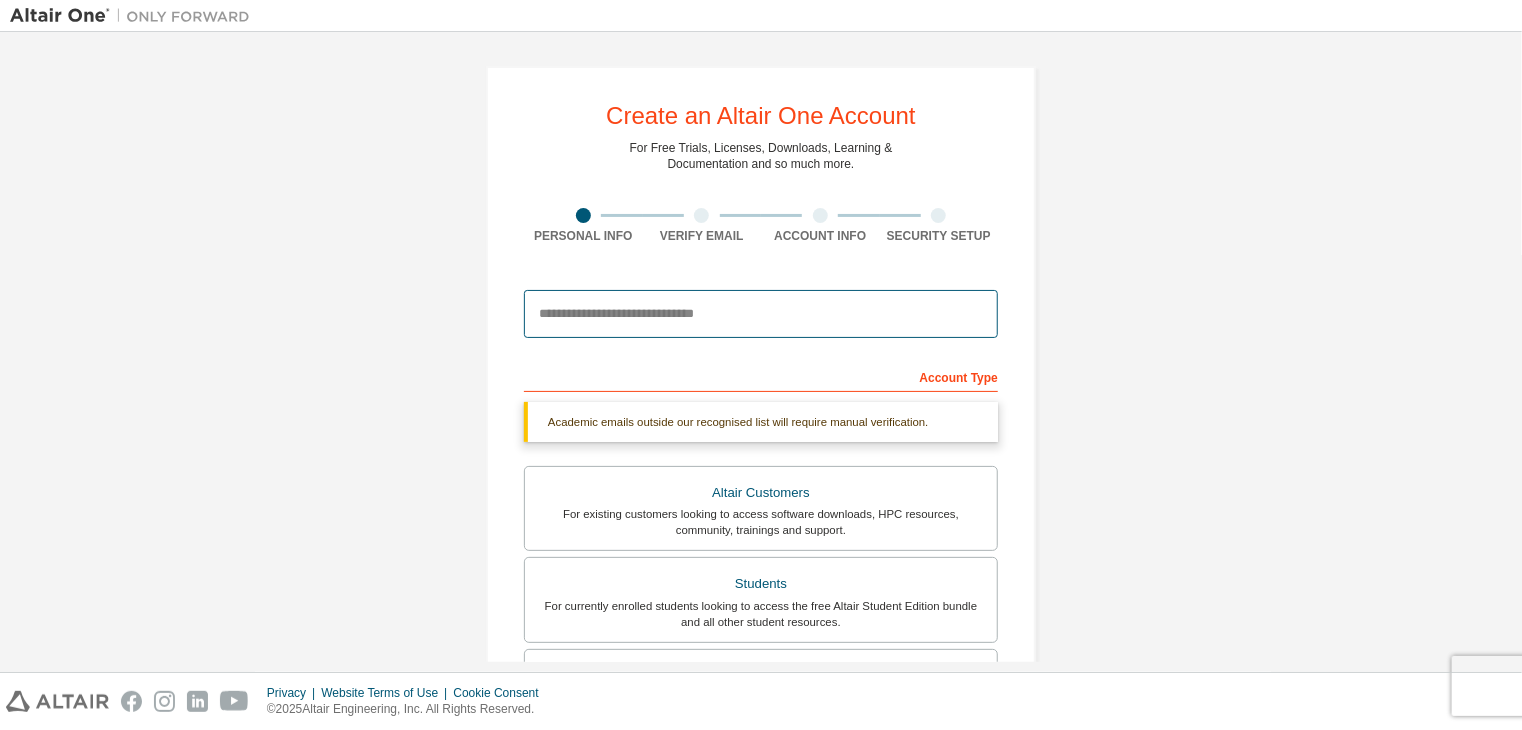 click at bounding box center [761, 314] 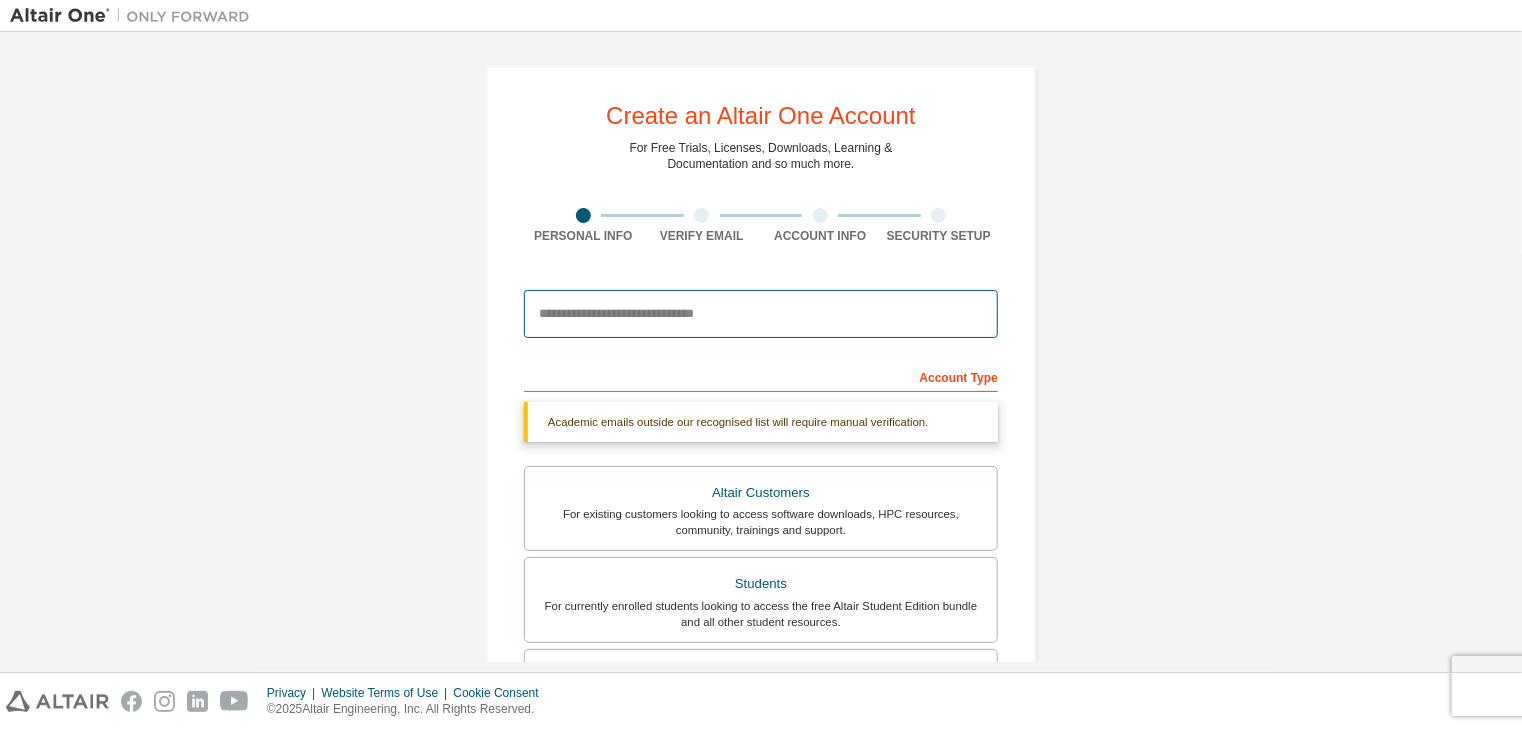type on "**********" 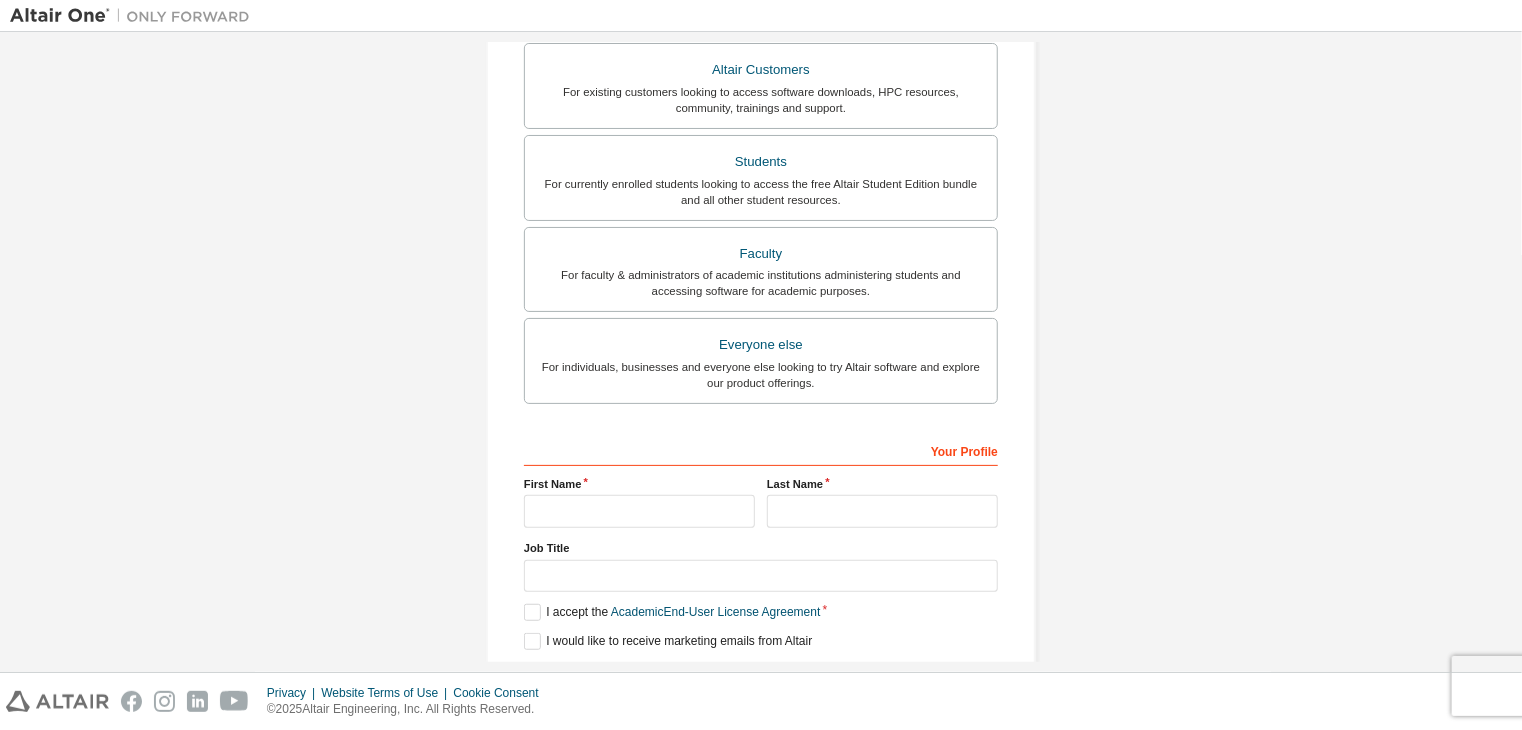 scroll, scrollTop: 434, scrollLeft: 0, axis: vertical 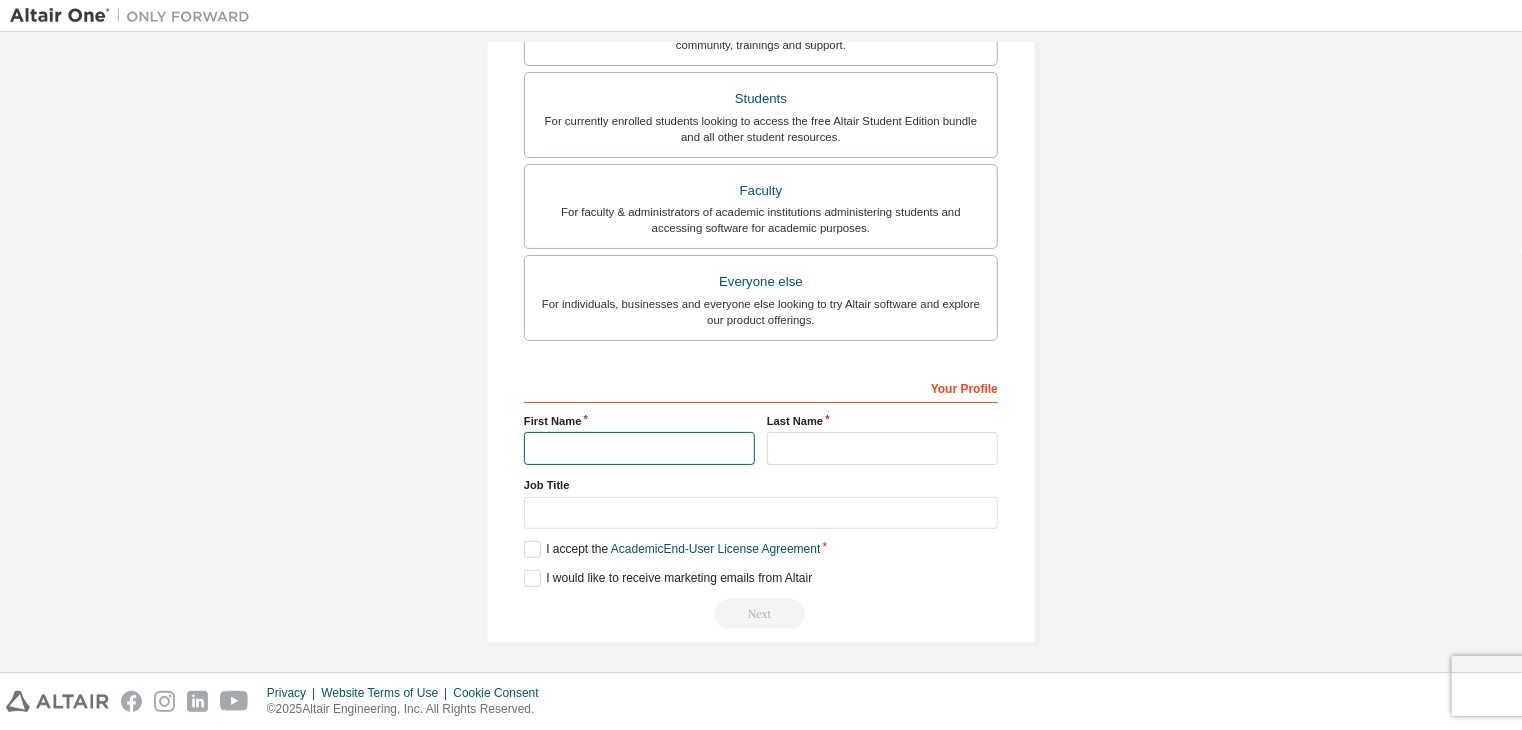 click at bounding box center (639, 448) 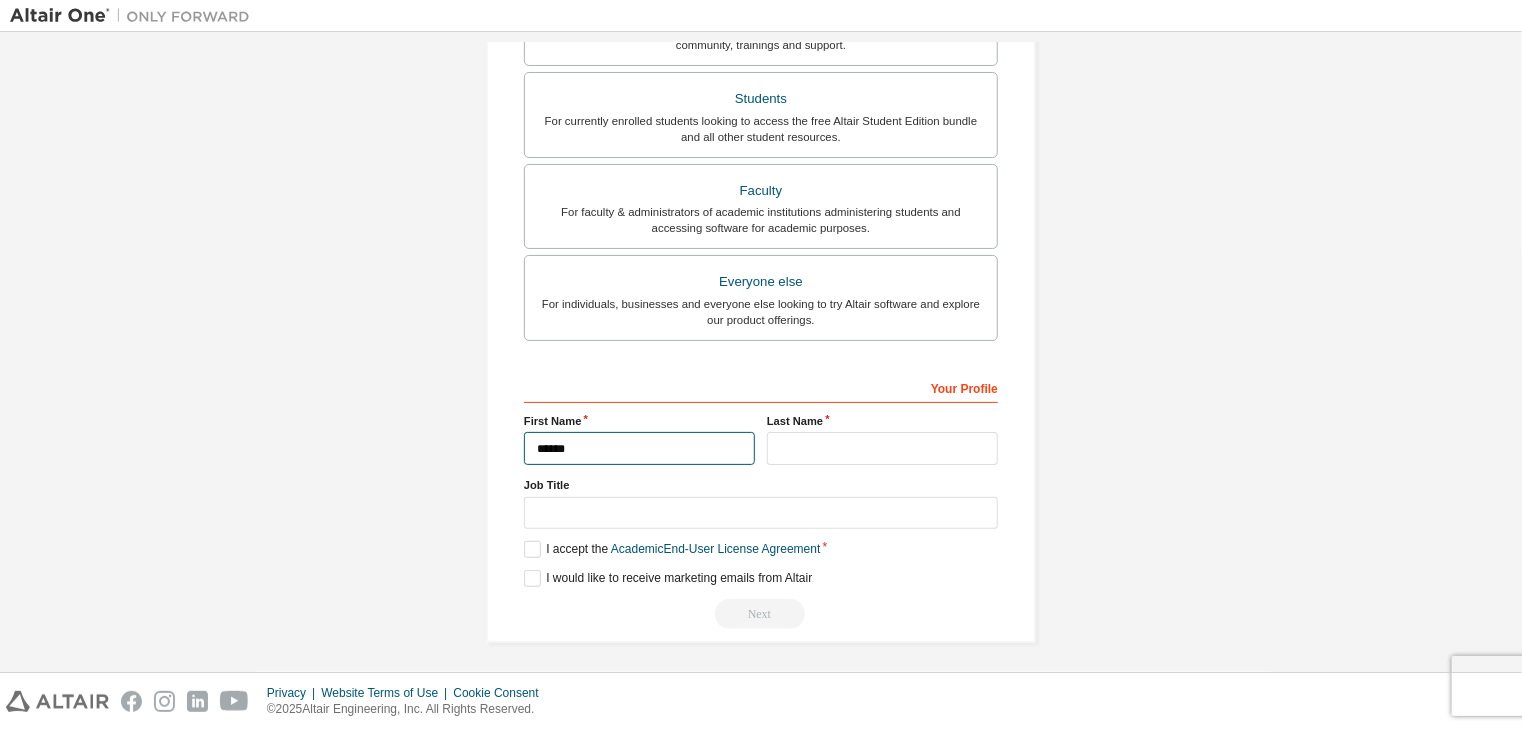 type on "******" 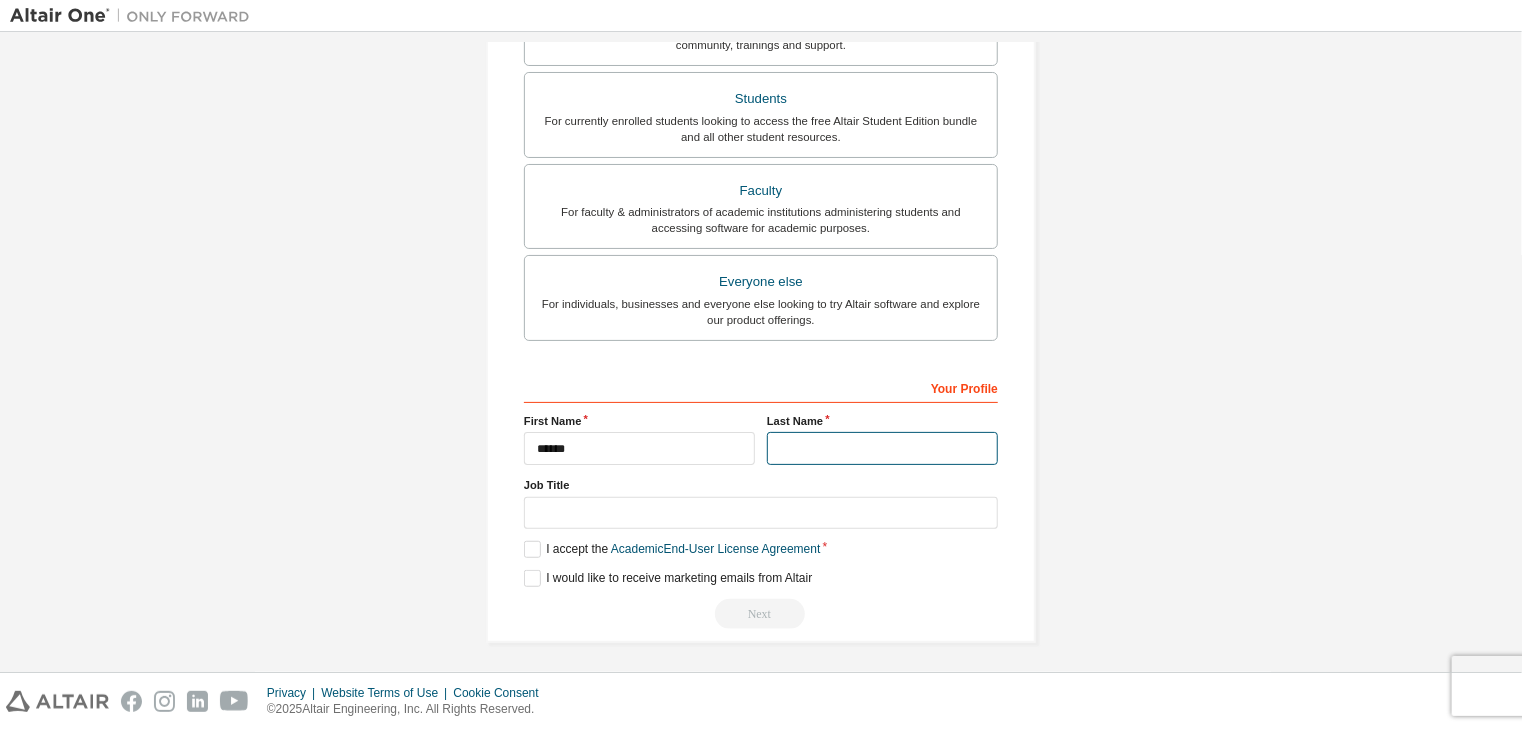 click at bounding box center (882, 448) 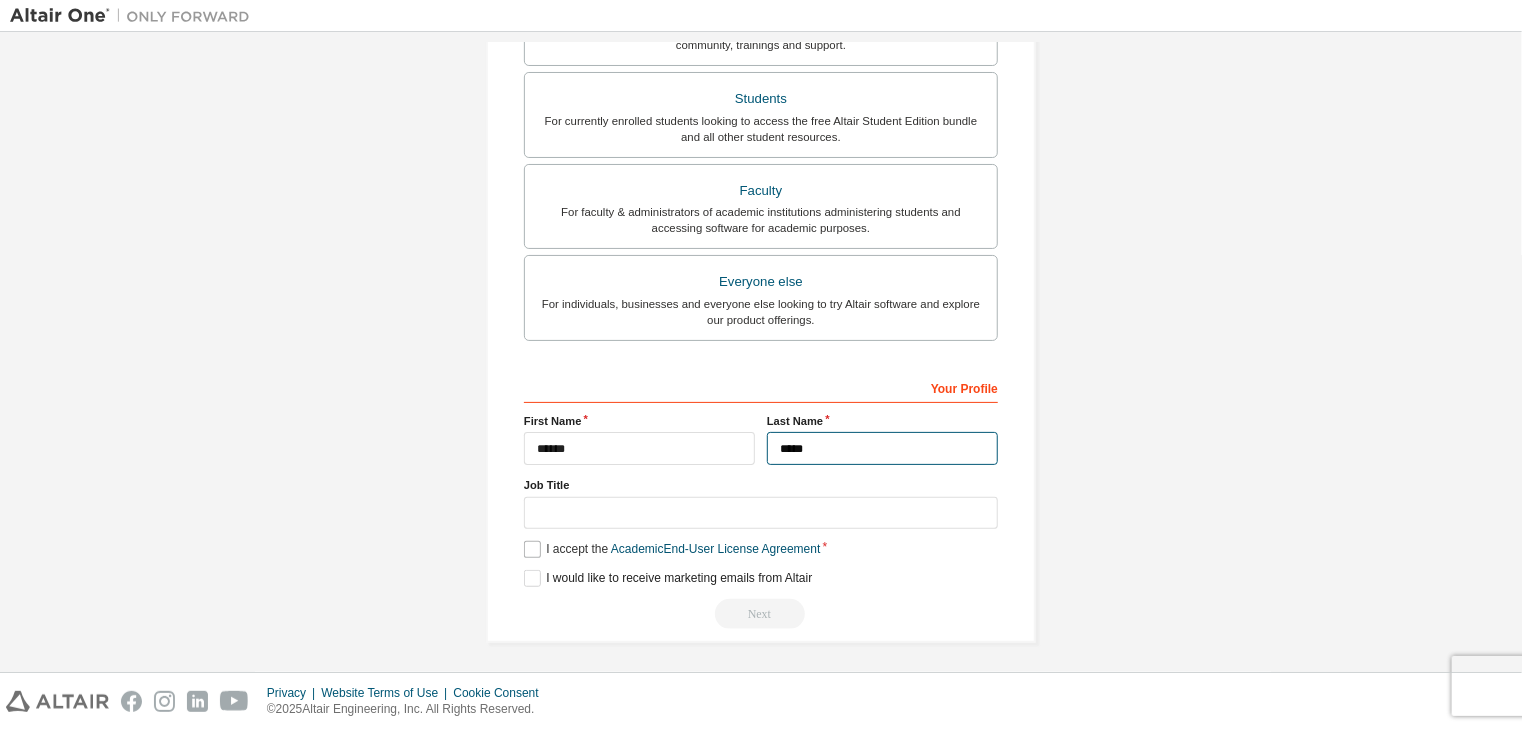 type on "*****" 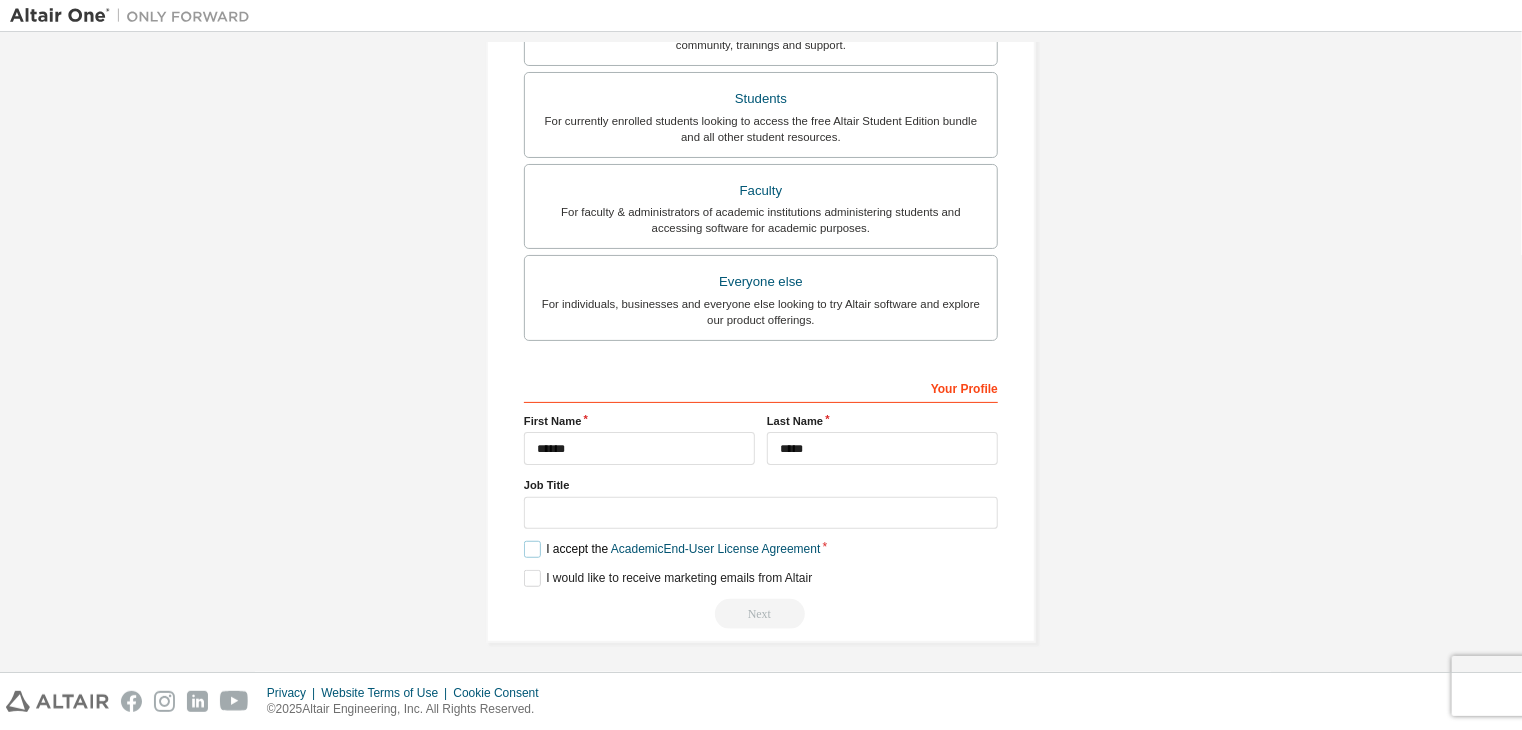 click on "I accept the   Academic   End-User License Agreement" at bounding box center (672, 549) 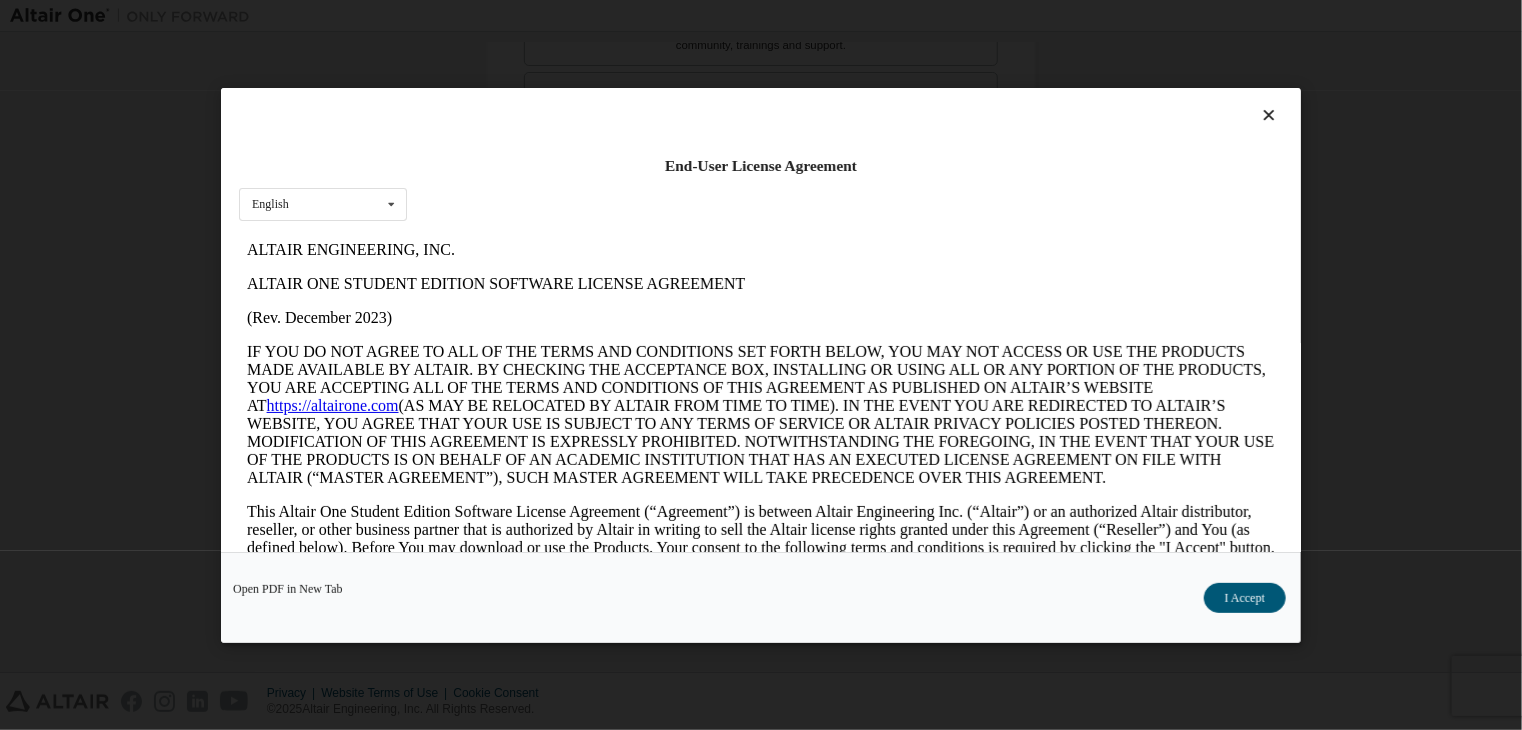 scroll, scrollTop: 0, scrollLeft: 0, axis: both 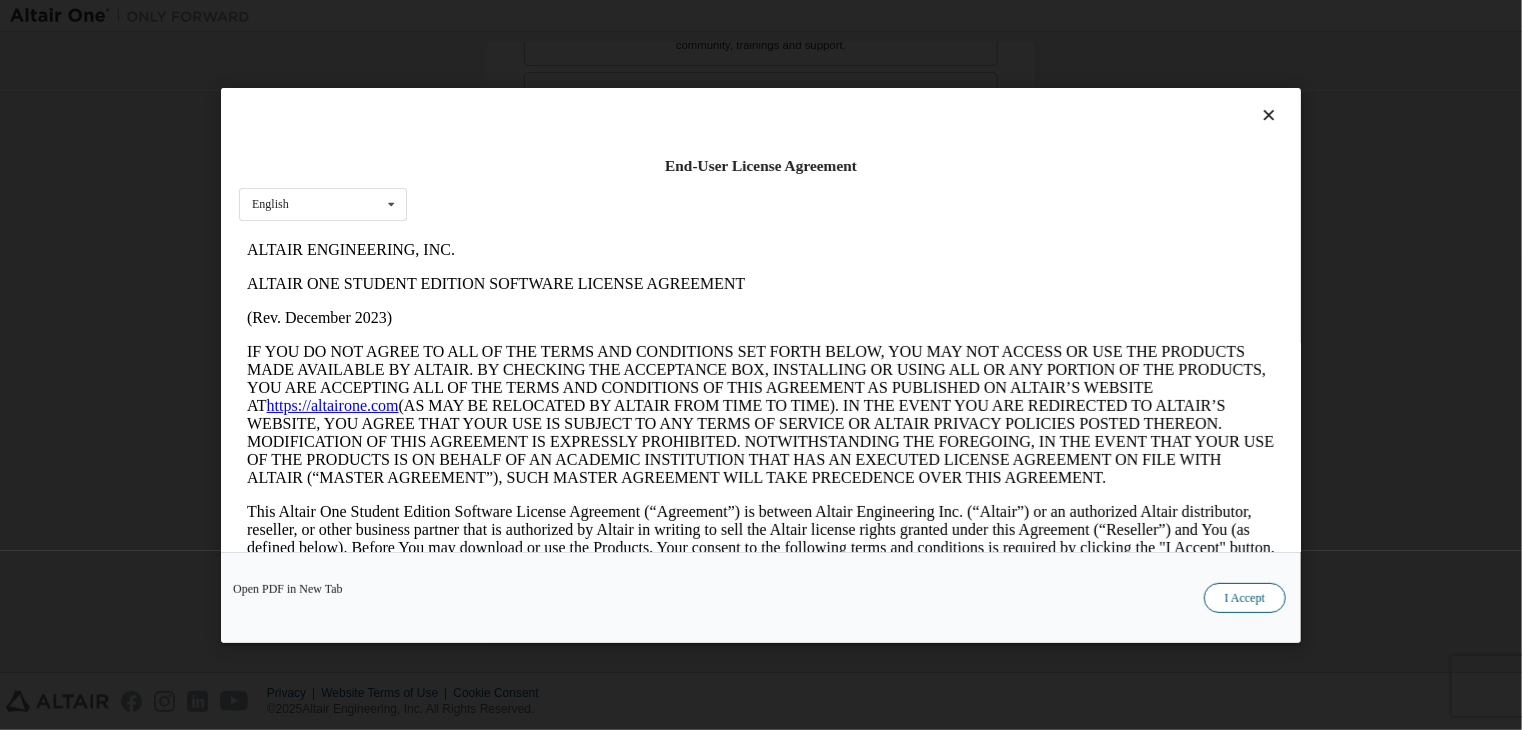 click on "I Accept" at bounding box center [1245, 598] 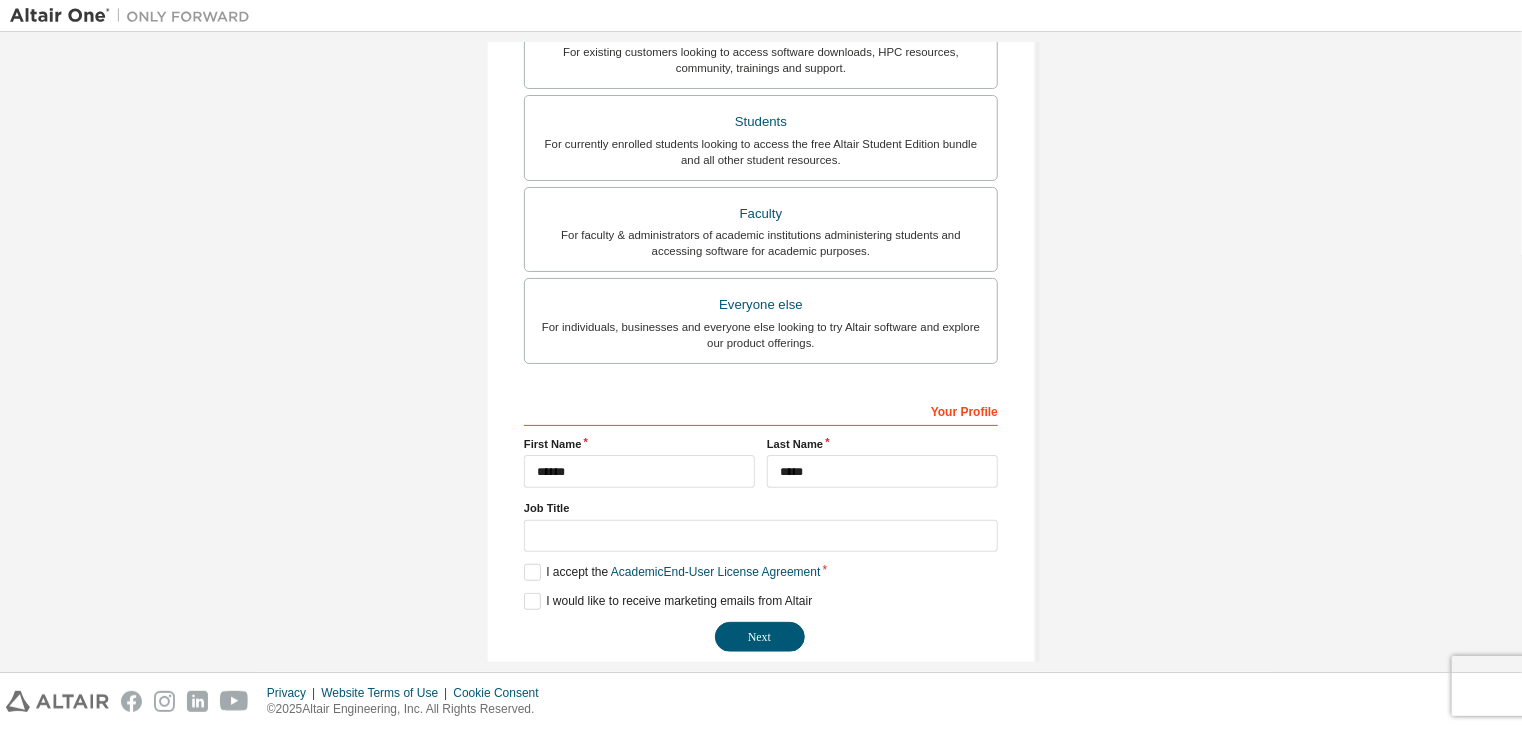 scroll, scrollTop: 434, scrollLeft: 0, axis: vertical 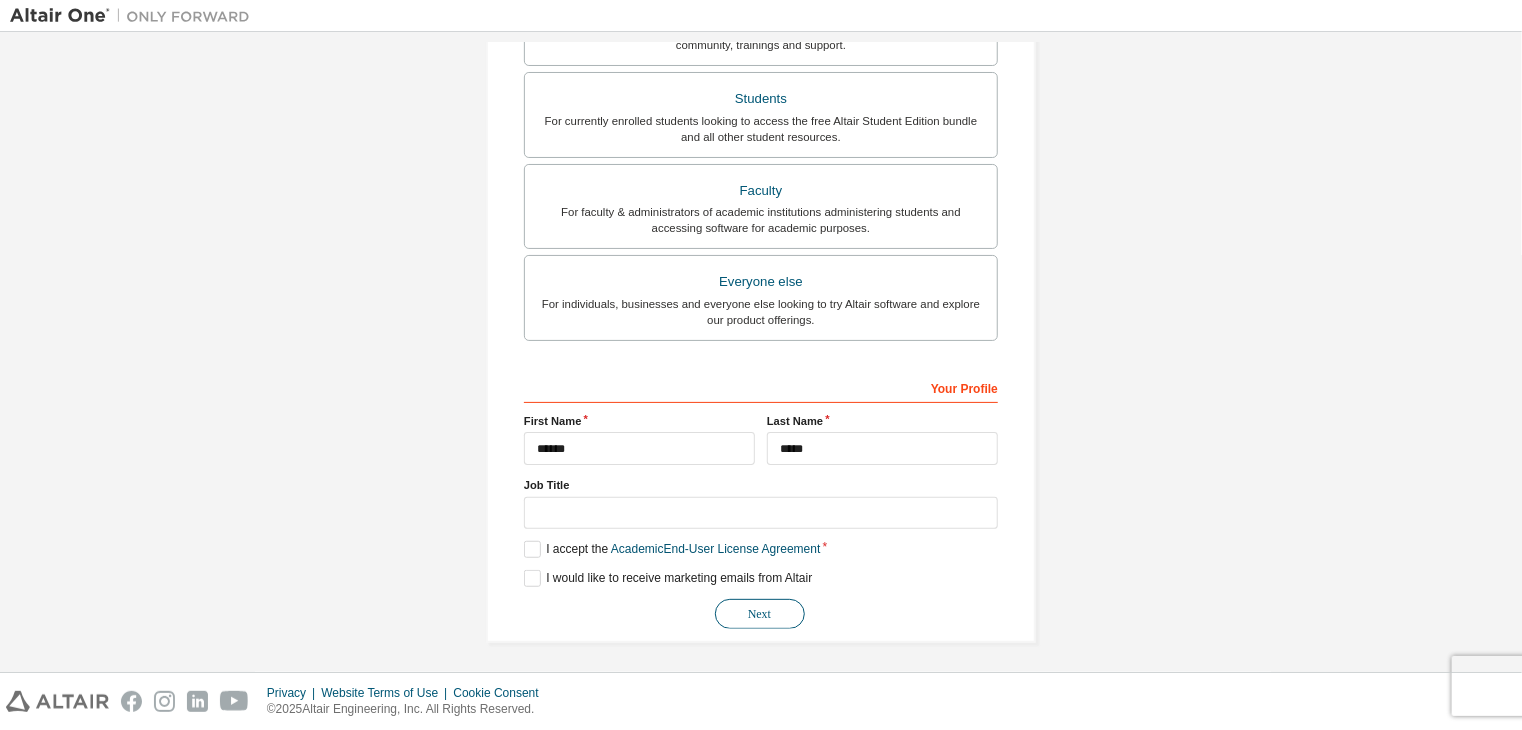 click on "Next" at bounding box center (760, 614) 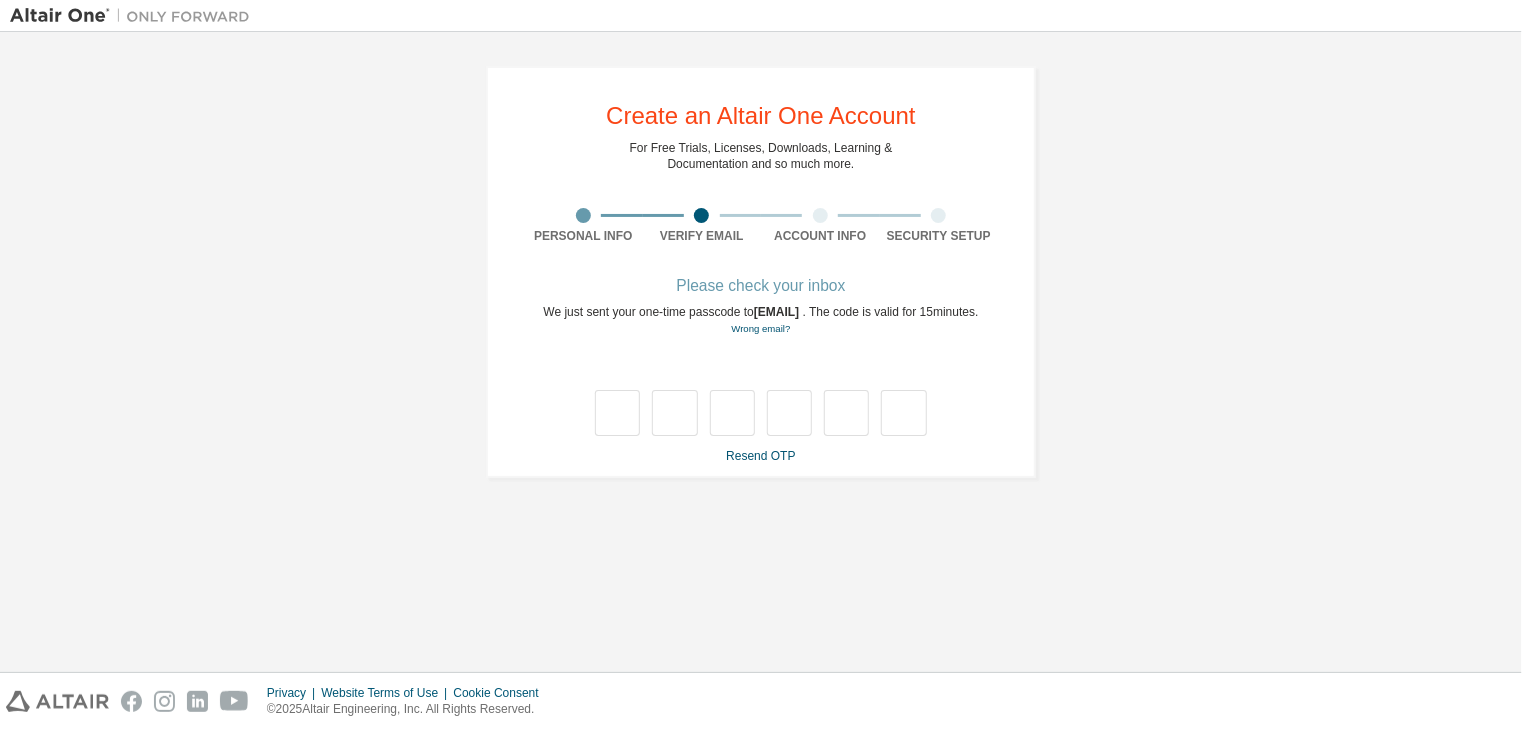 scroll, scrollTop: 0, scrollLeft: 0, axis: both 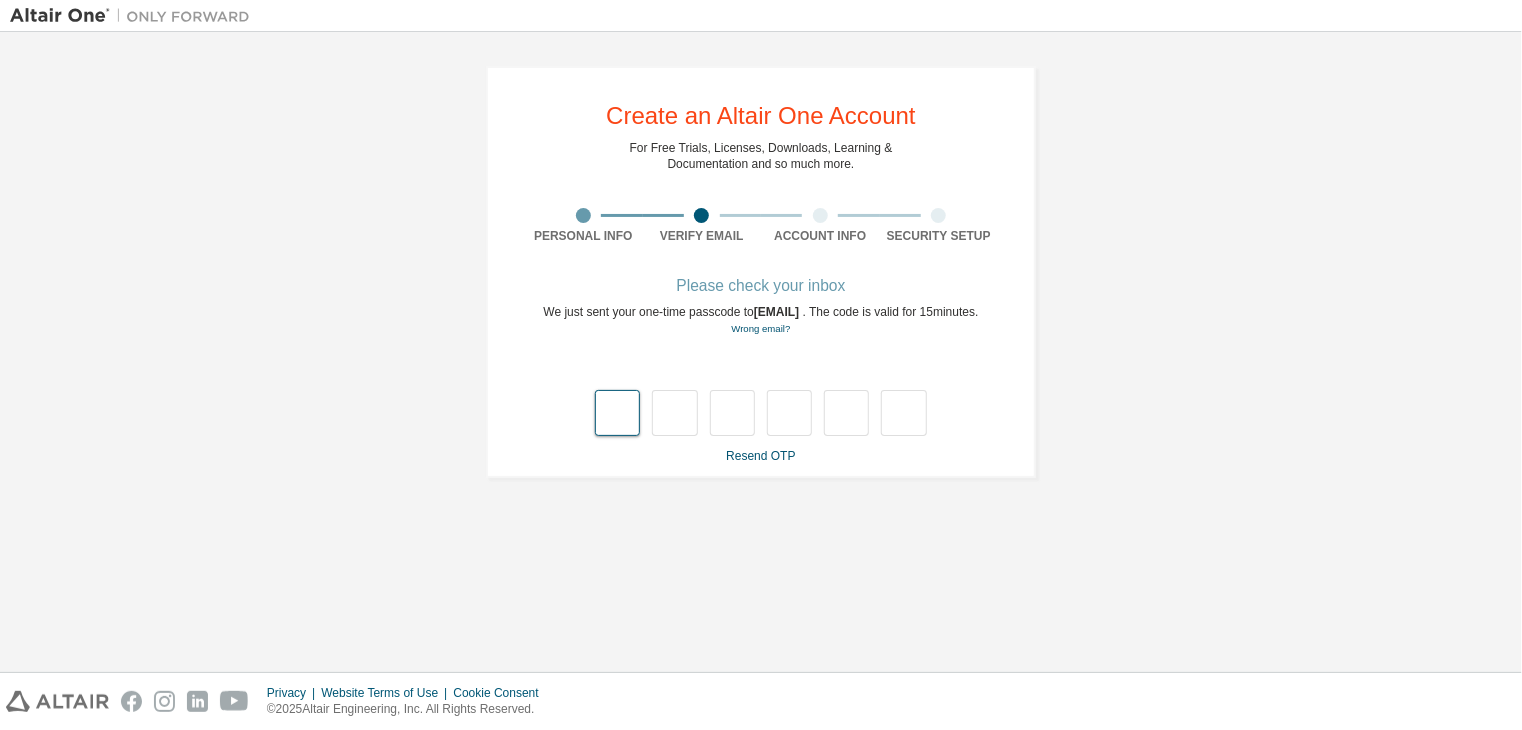 type on "*" 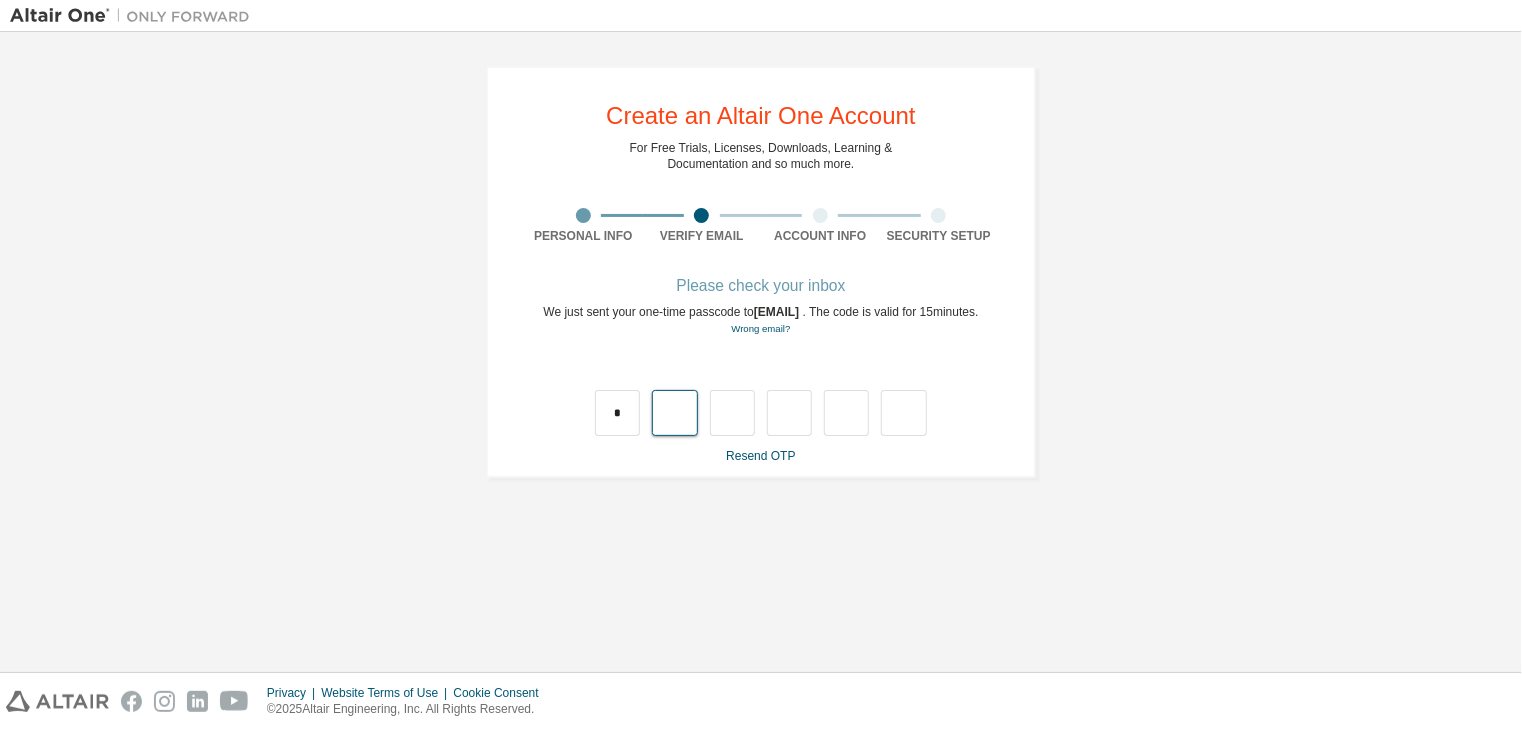 type on "*" 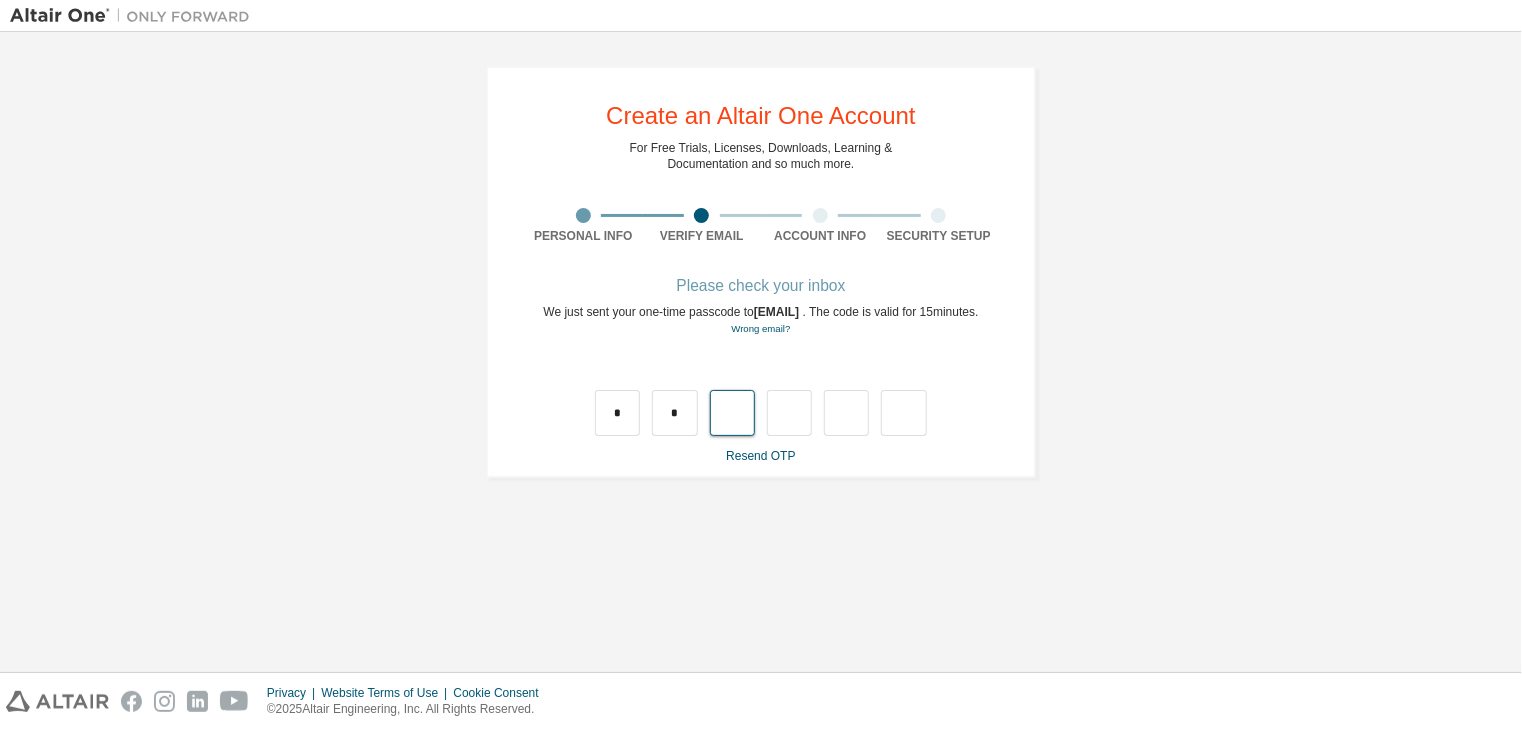 type on "*" 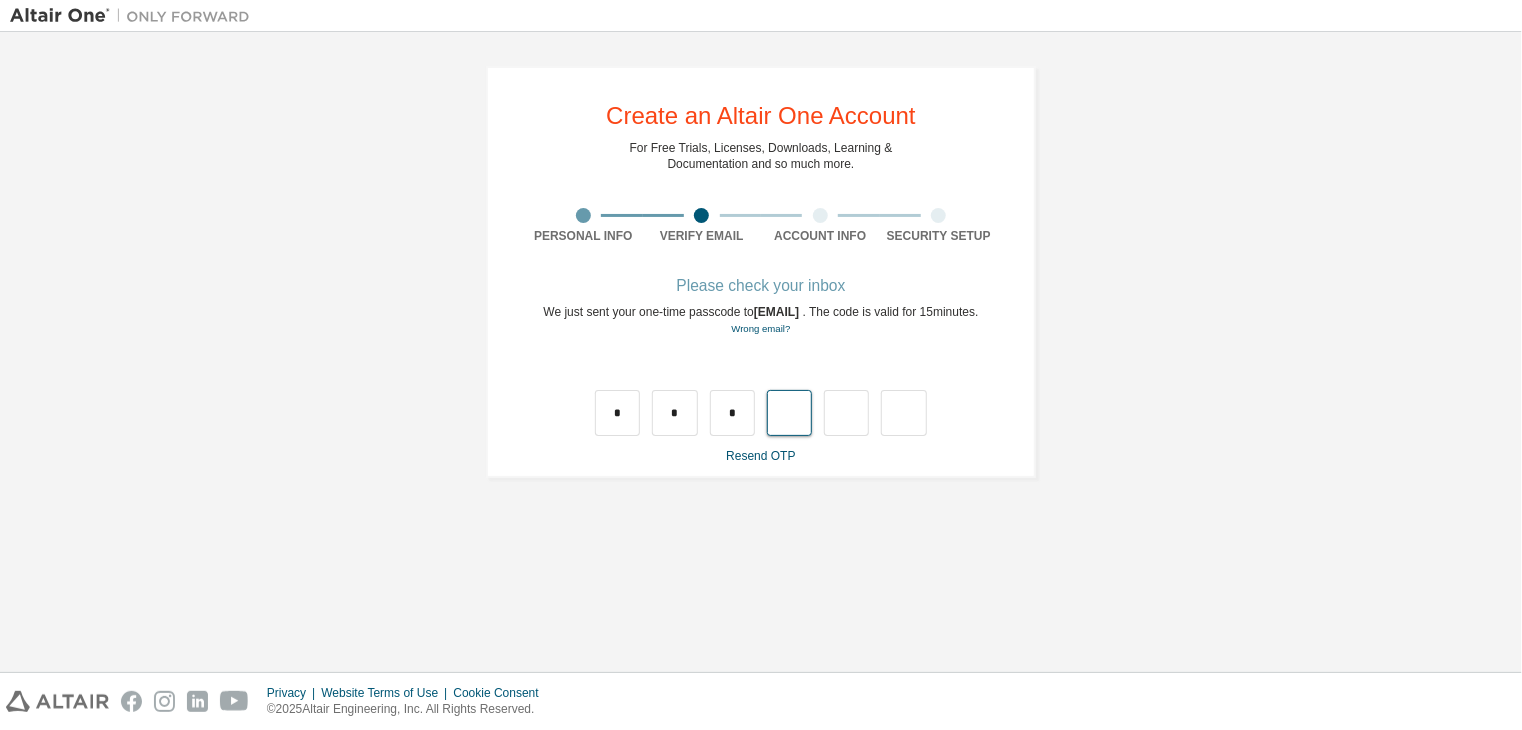 type on "*" 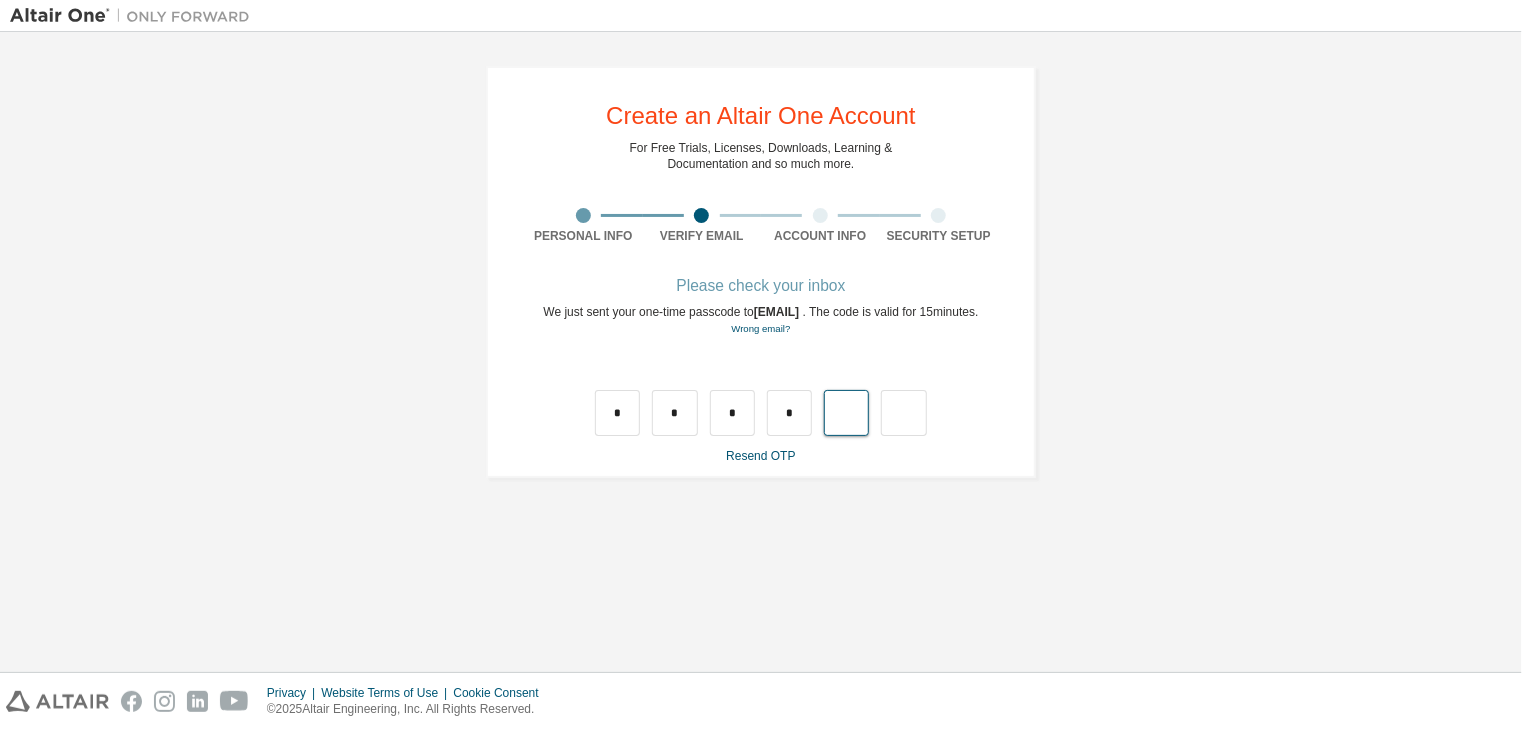 type on "*" 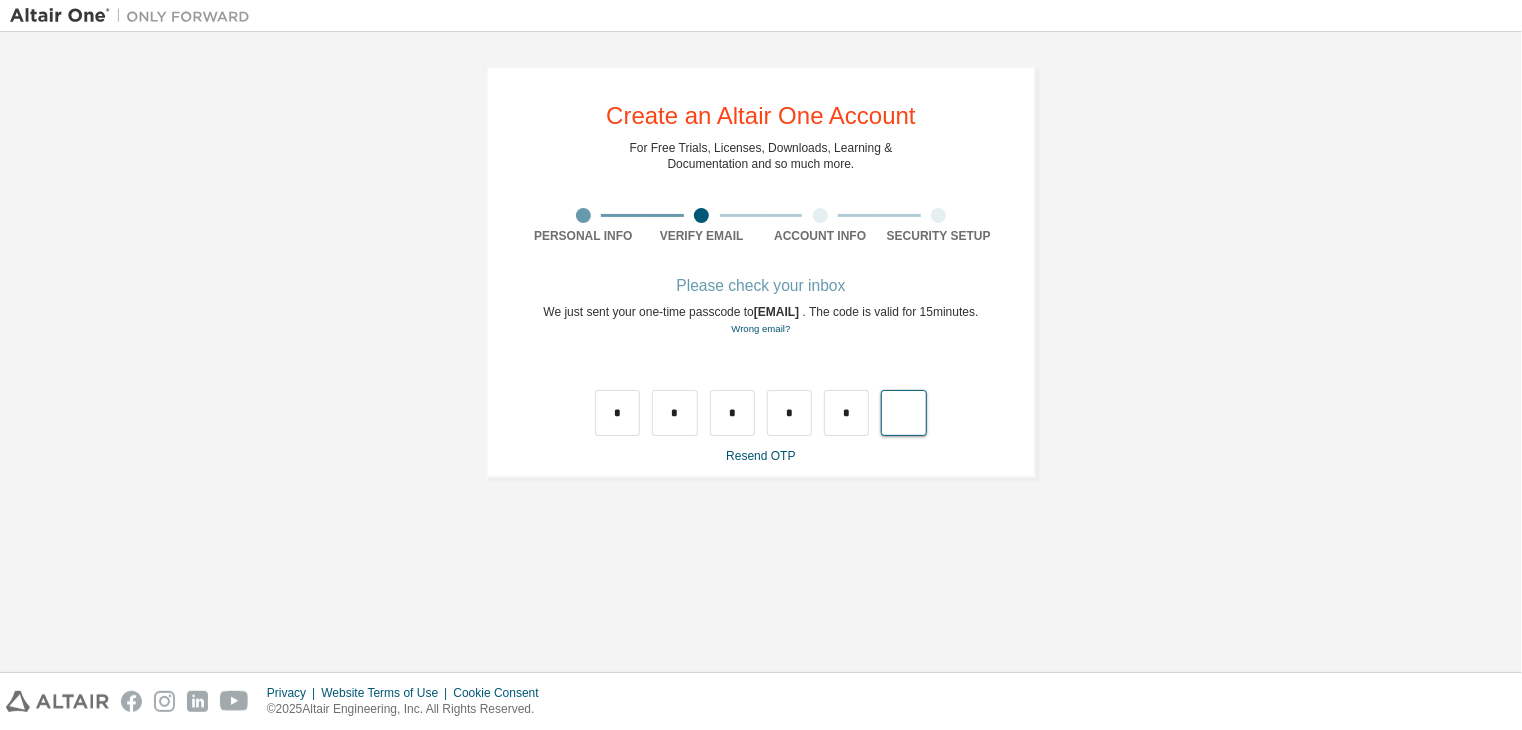 type on "*" 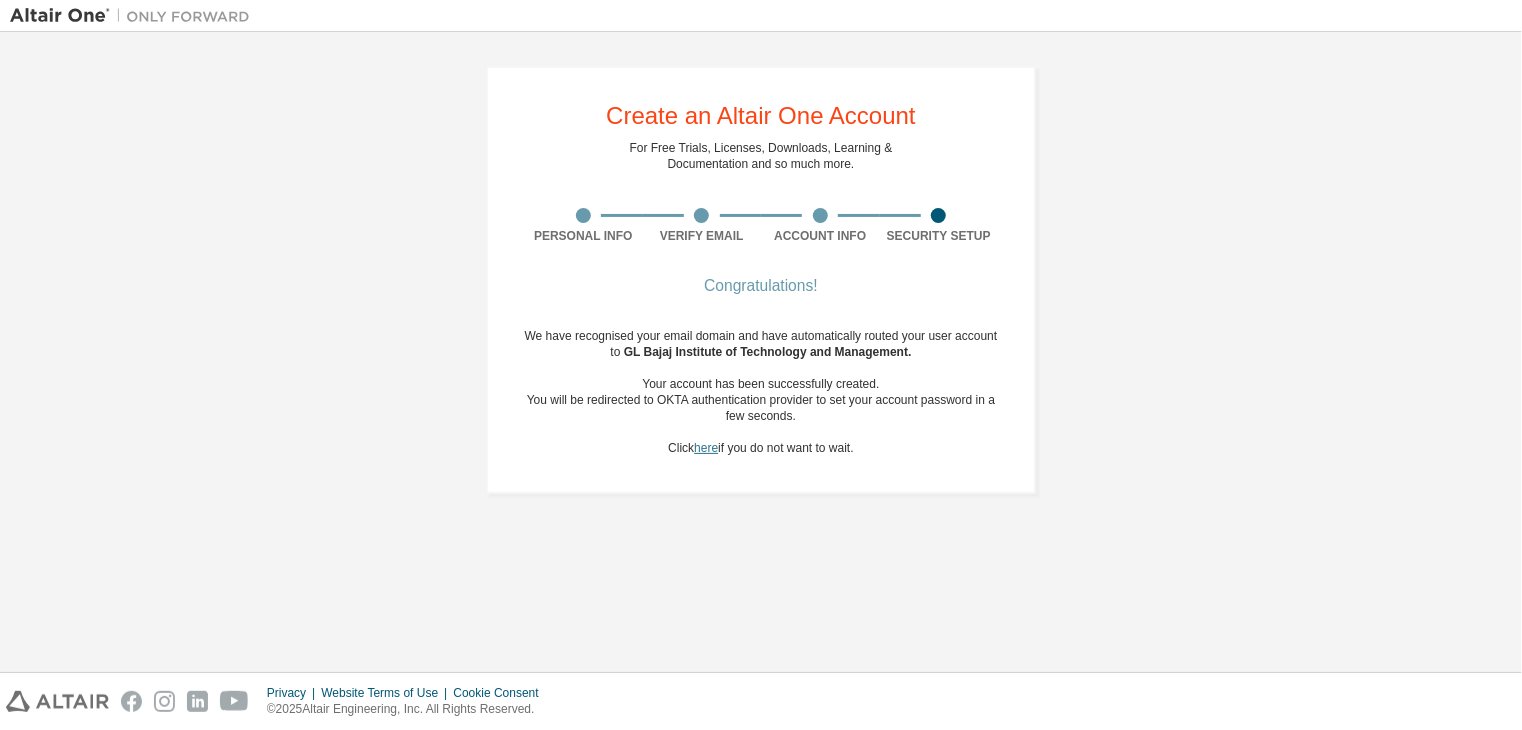 click on "here" at bounding box center [706, 448] 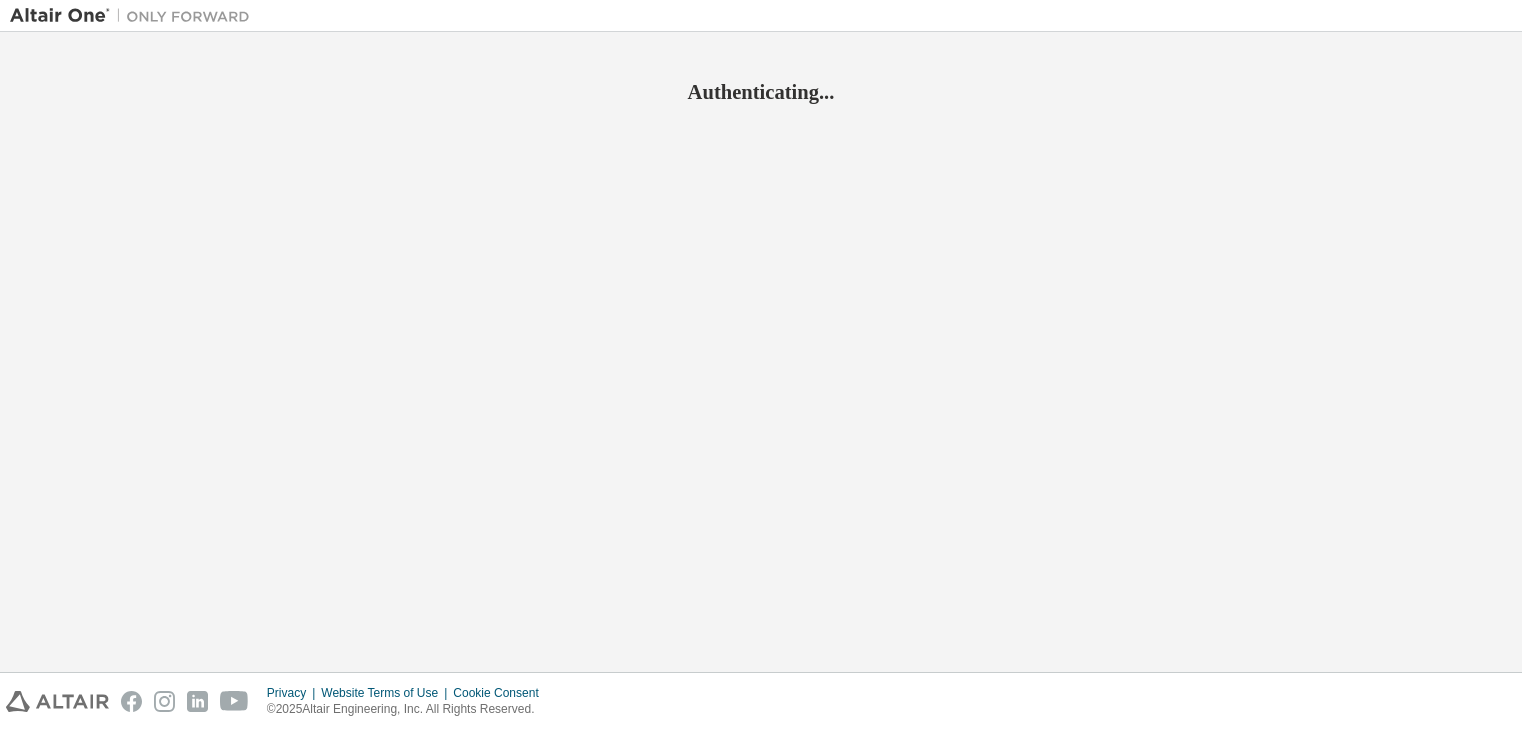 scroll, scrollTop: 0, scrollLeft: 0, axis: both 